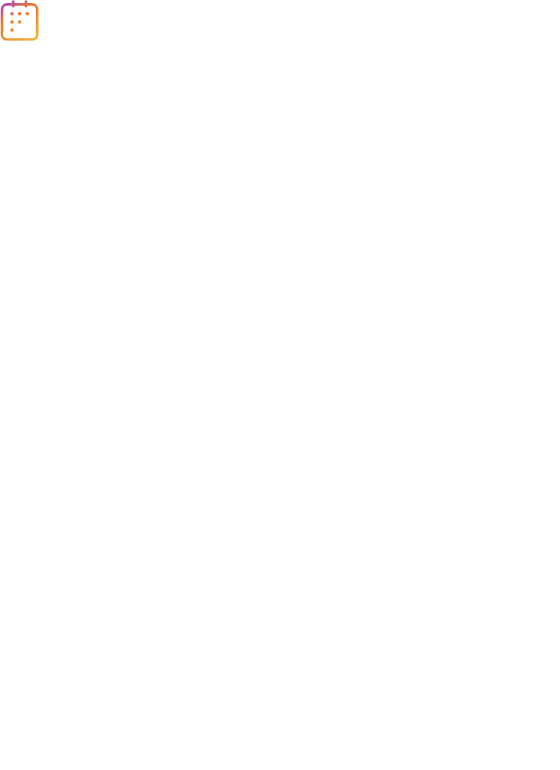 scroll, scrollTop: 0, scrollLeft: 0, axis: both 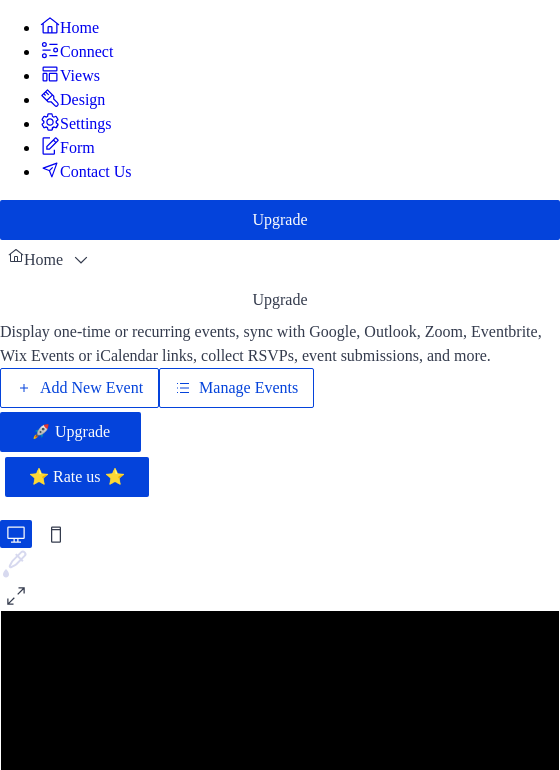 click on "Manage Events" at bounding box center [248, 388] 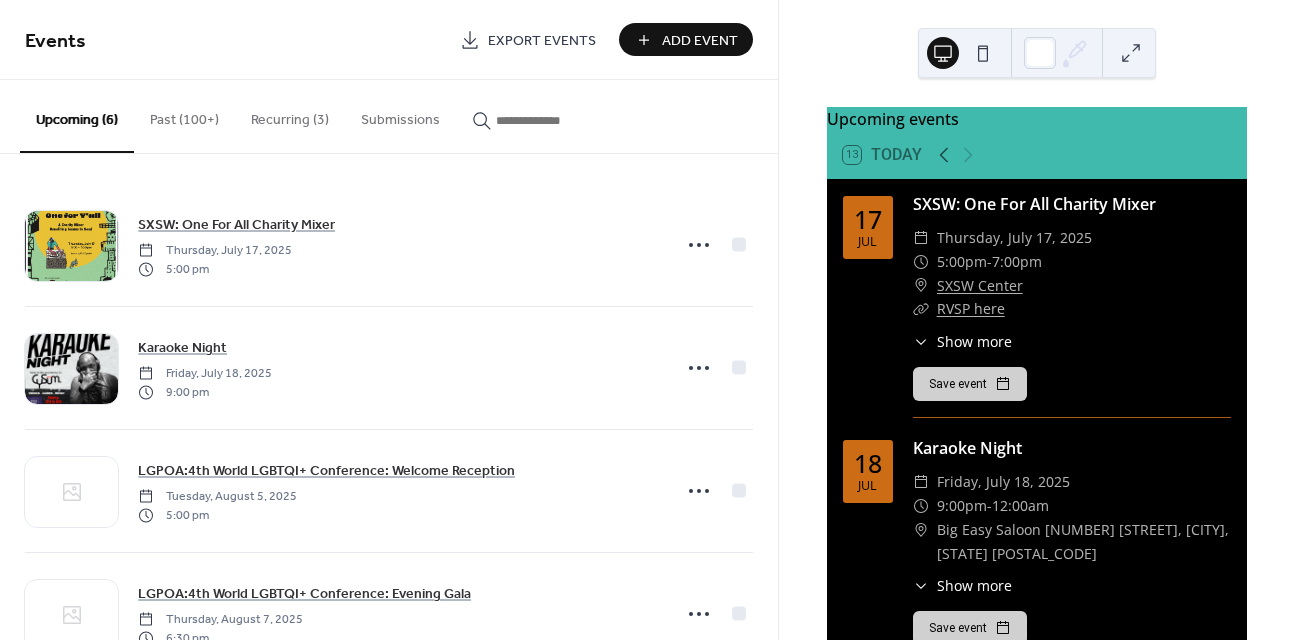 scroll, scrollTop: 0, scrollLeft: 0, axis: both 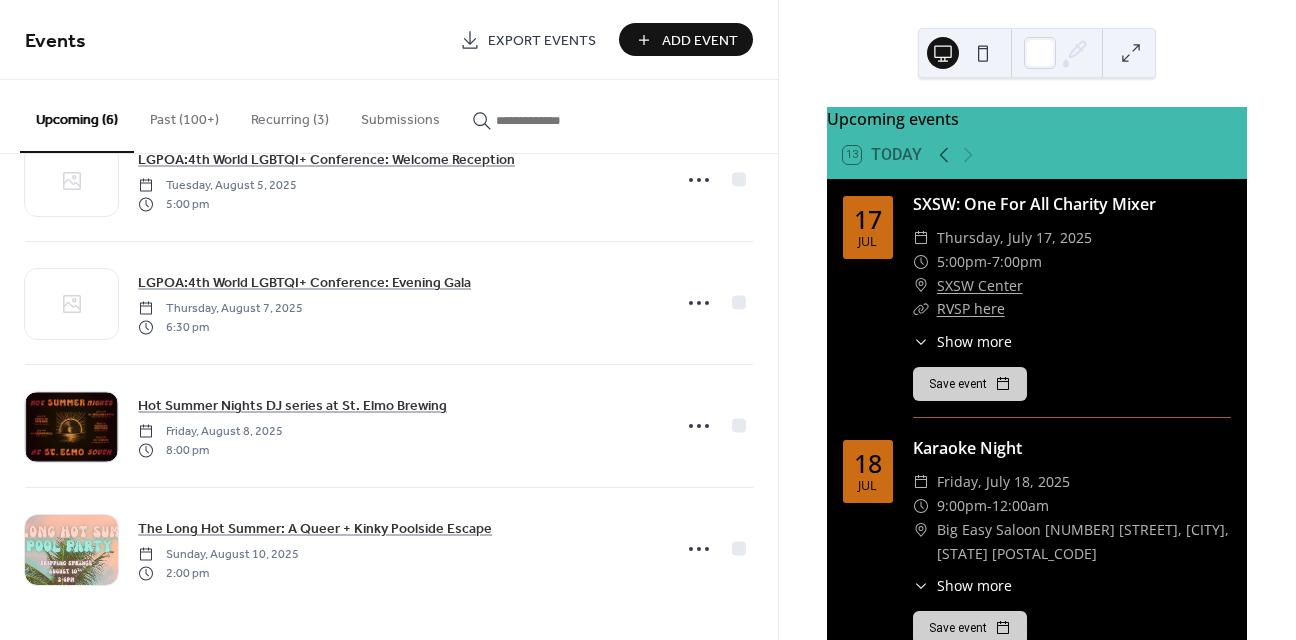 click on "Past  (100+)" at bounding box center [184, 115] 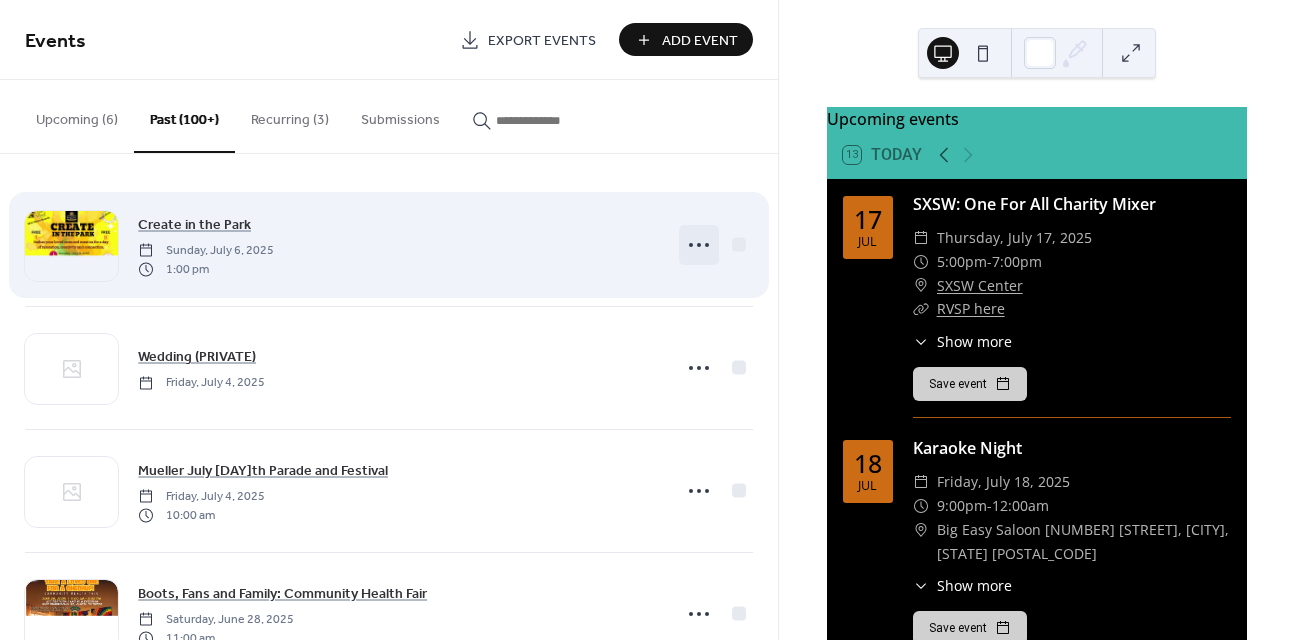 click 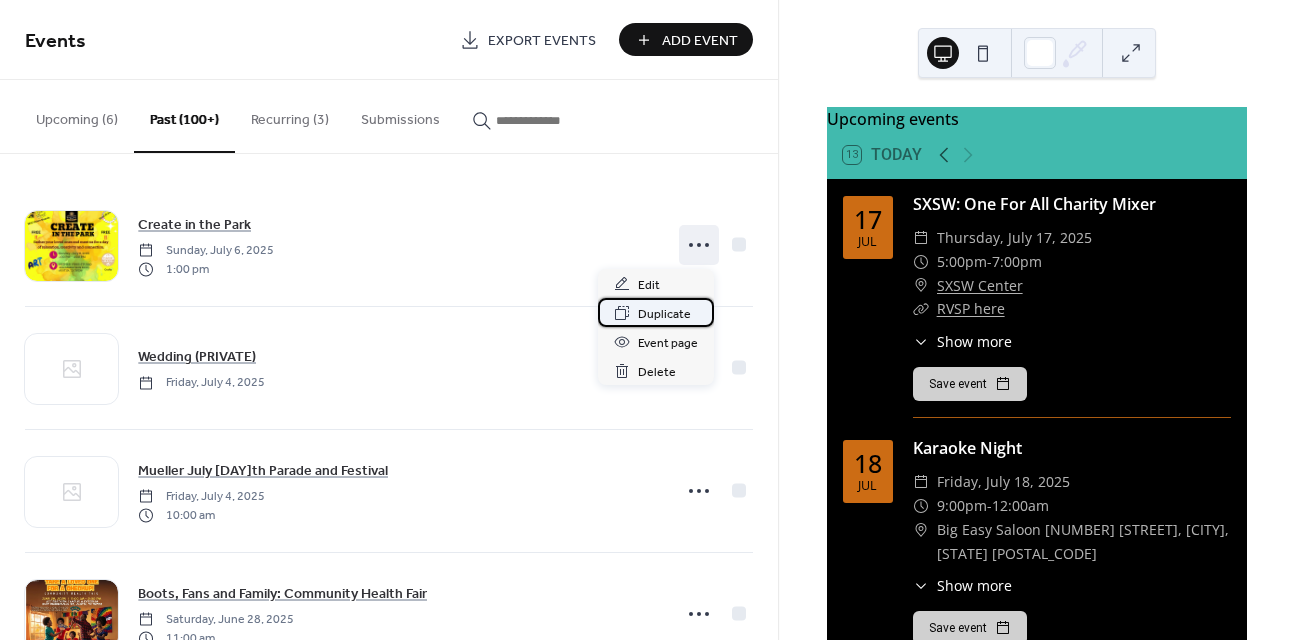 click on "Duplicate" at bounding box center (664, 314) 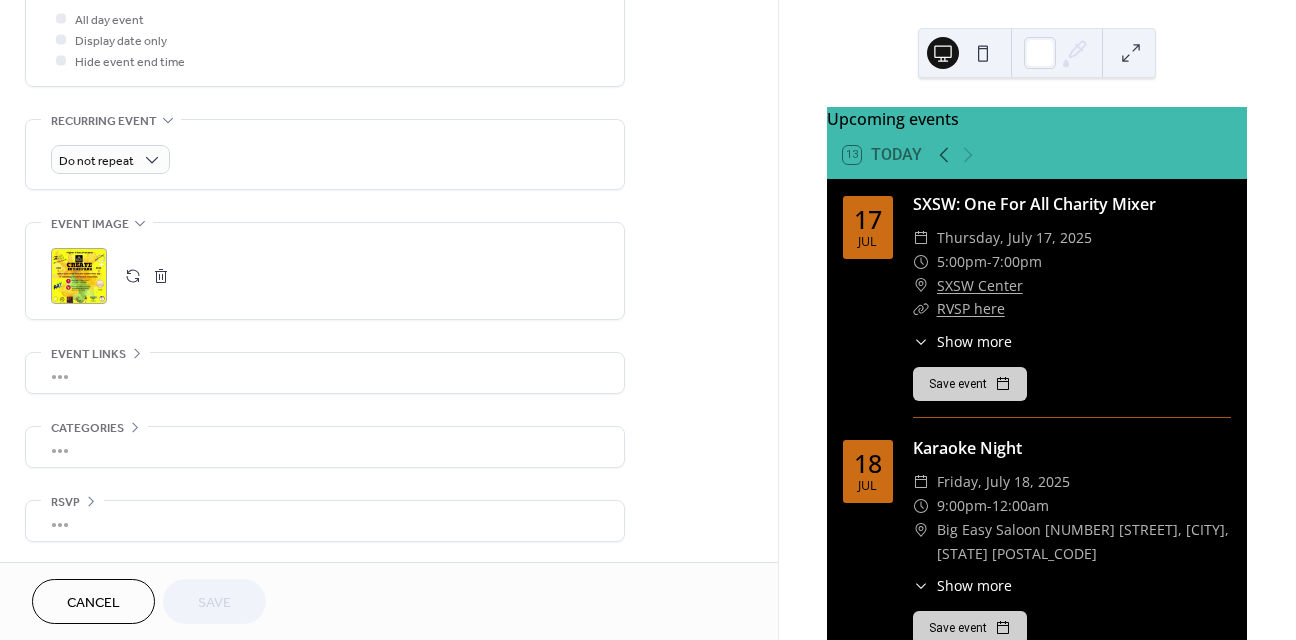 scroll, scrollTop: 772, scrollLeft: 0, axis: vertical 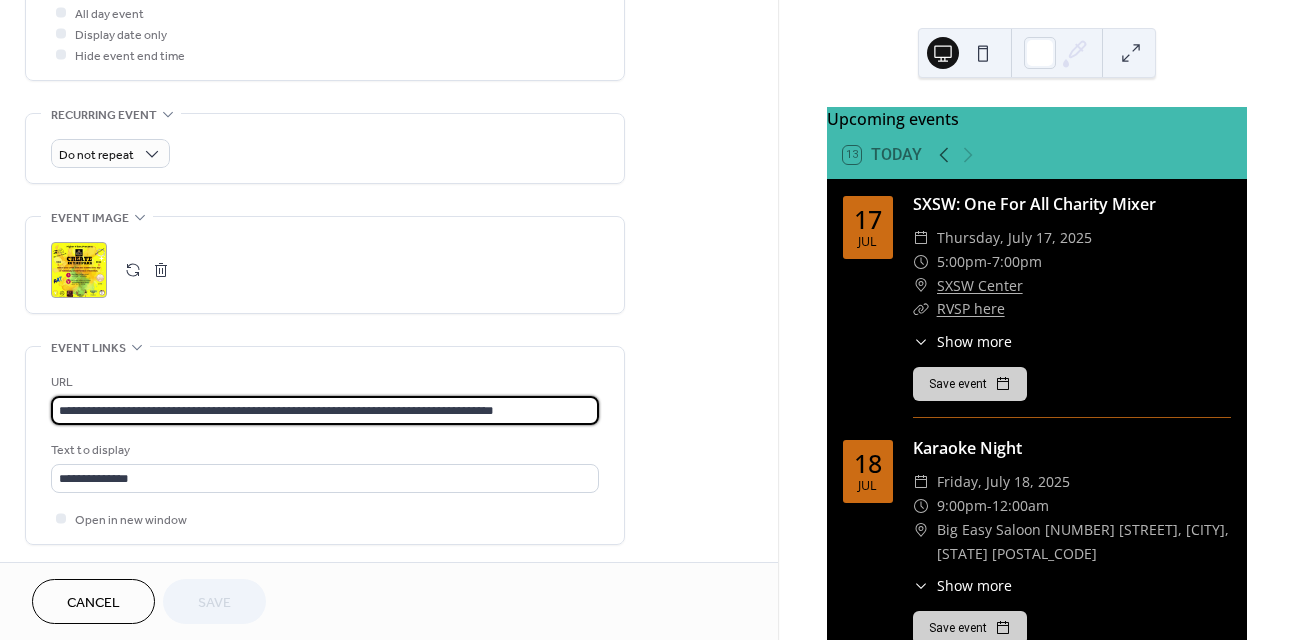 click on "**********" at bounding box center [325, 410] 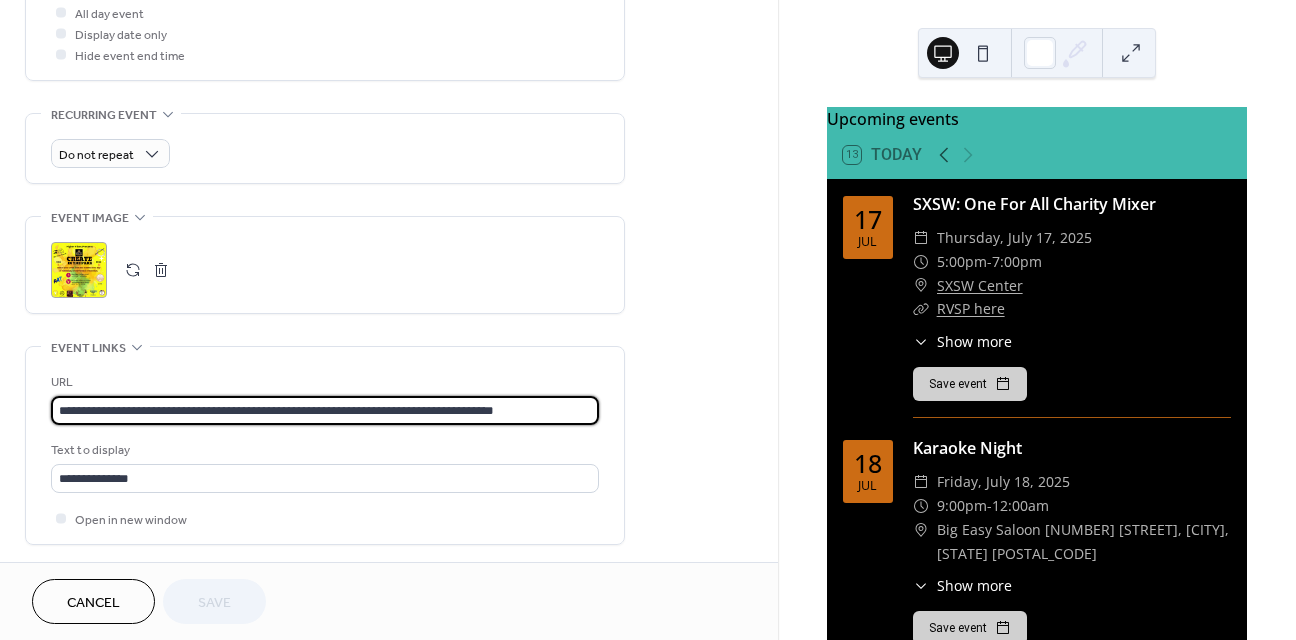 paste on "**********" 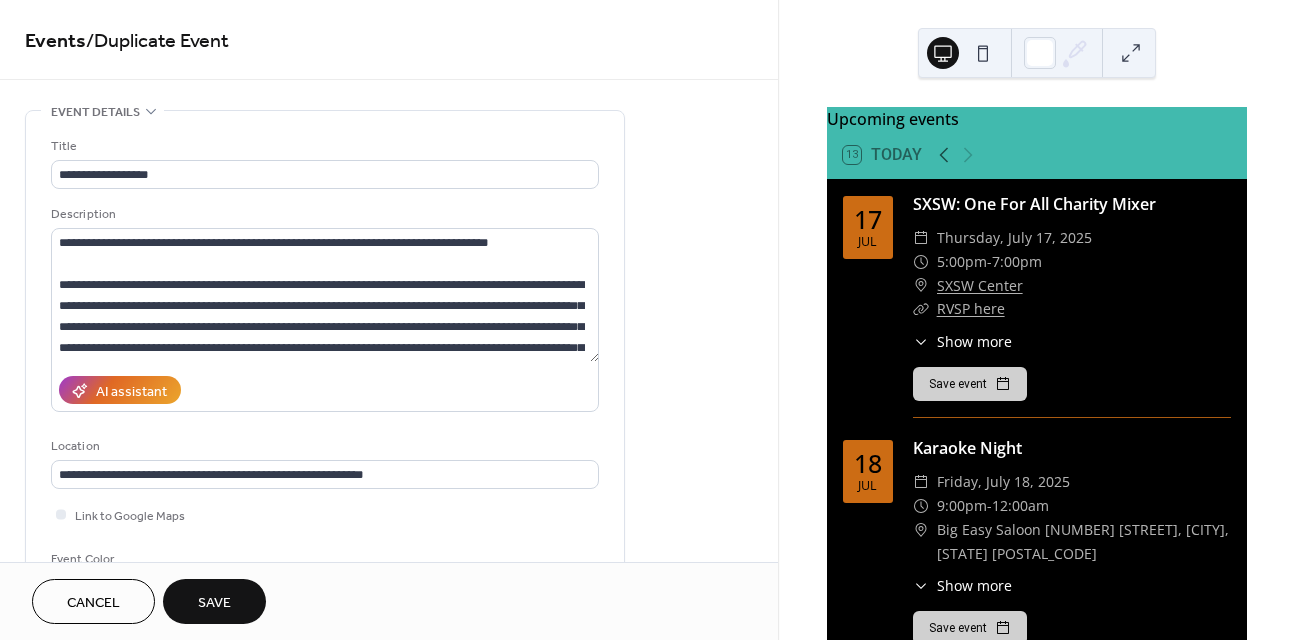 scroll, scrollTop: 0, scrollLeft: 0, axis: both 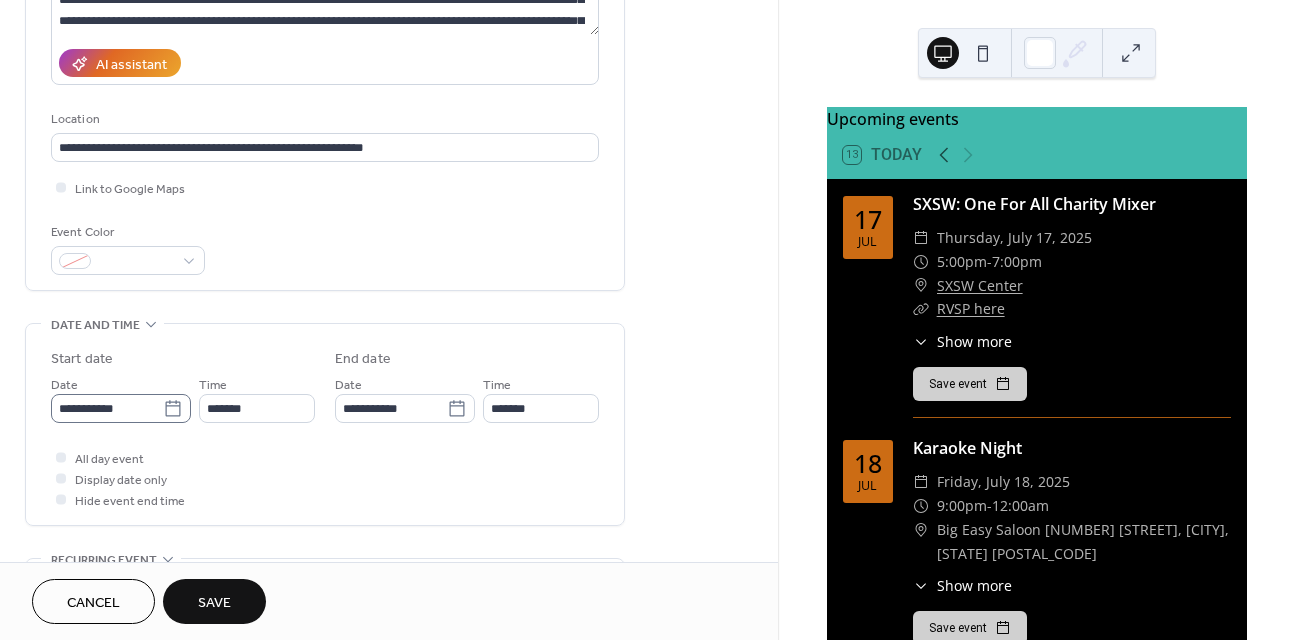 type on "**********" 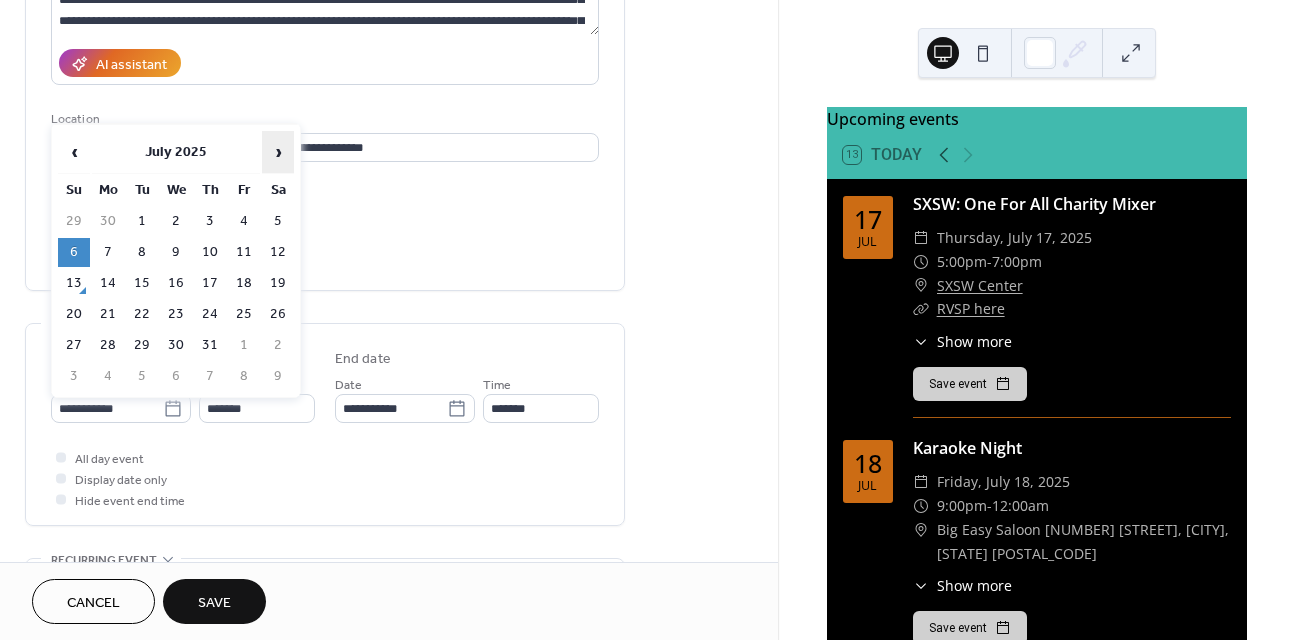 click on "›" at bounding box center (278, 152) 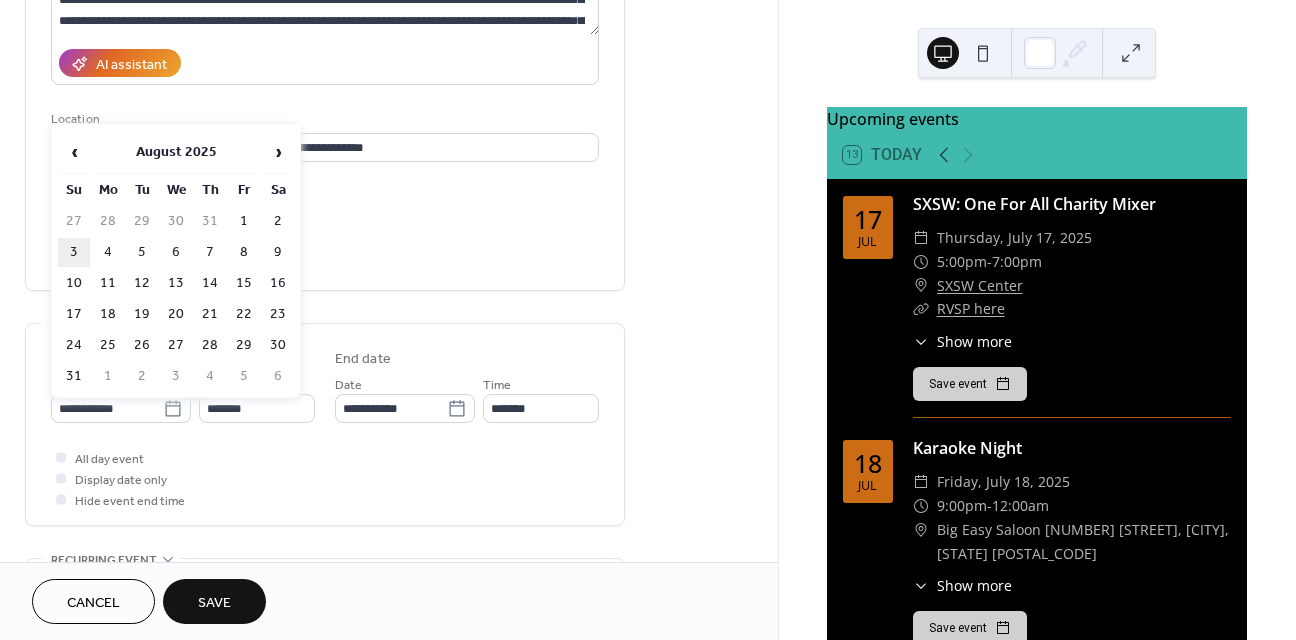 click on "3" at bounding box center (74, 252) 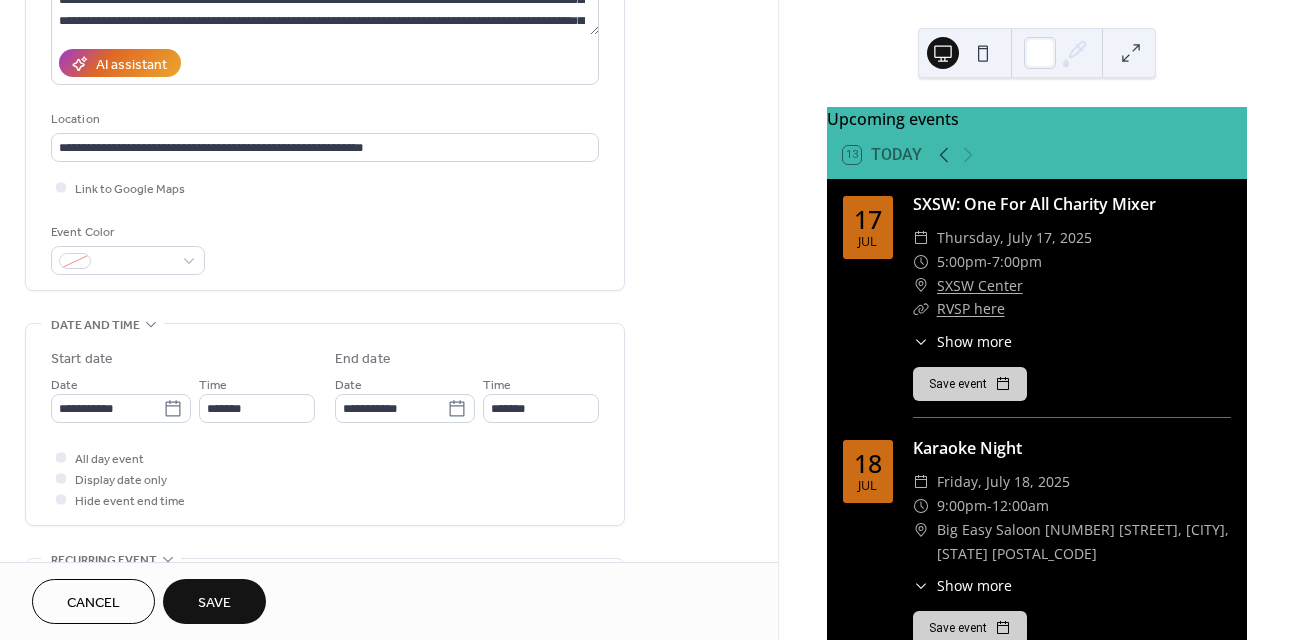 type on "**********" 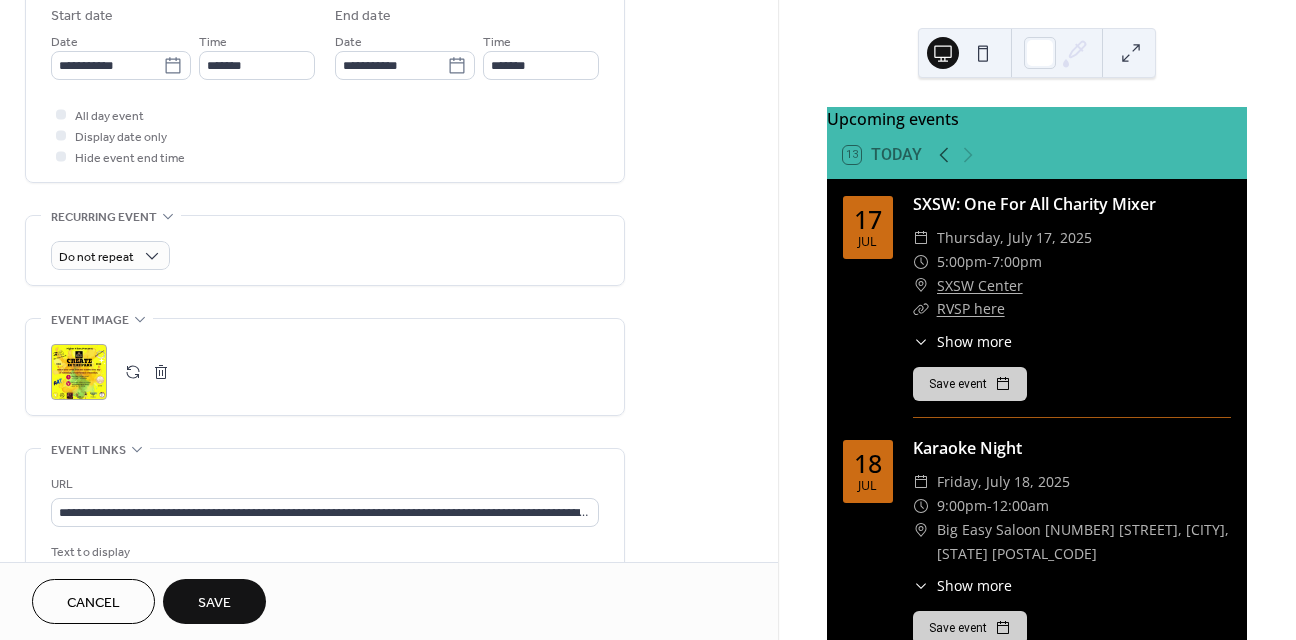 scroll, scrollTop: 711, scrollLeft: 0, axis: vertical 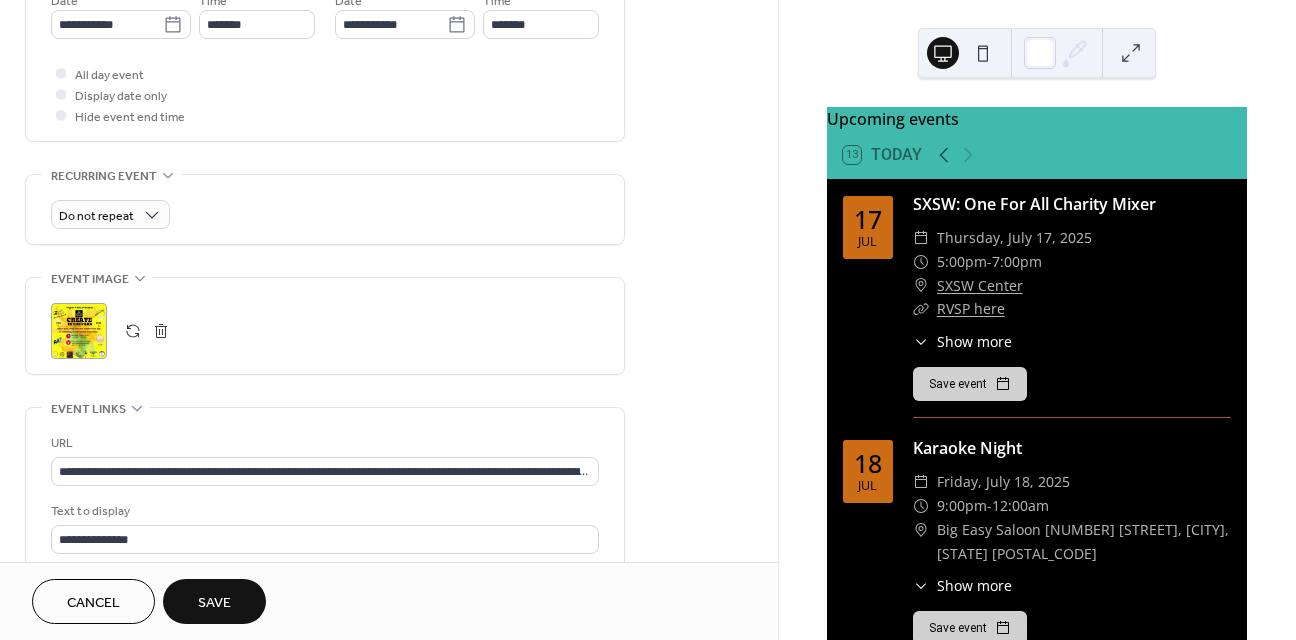 click at bounding box center [133, 331] 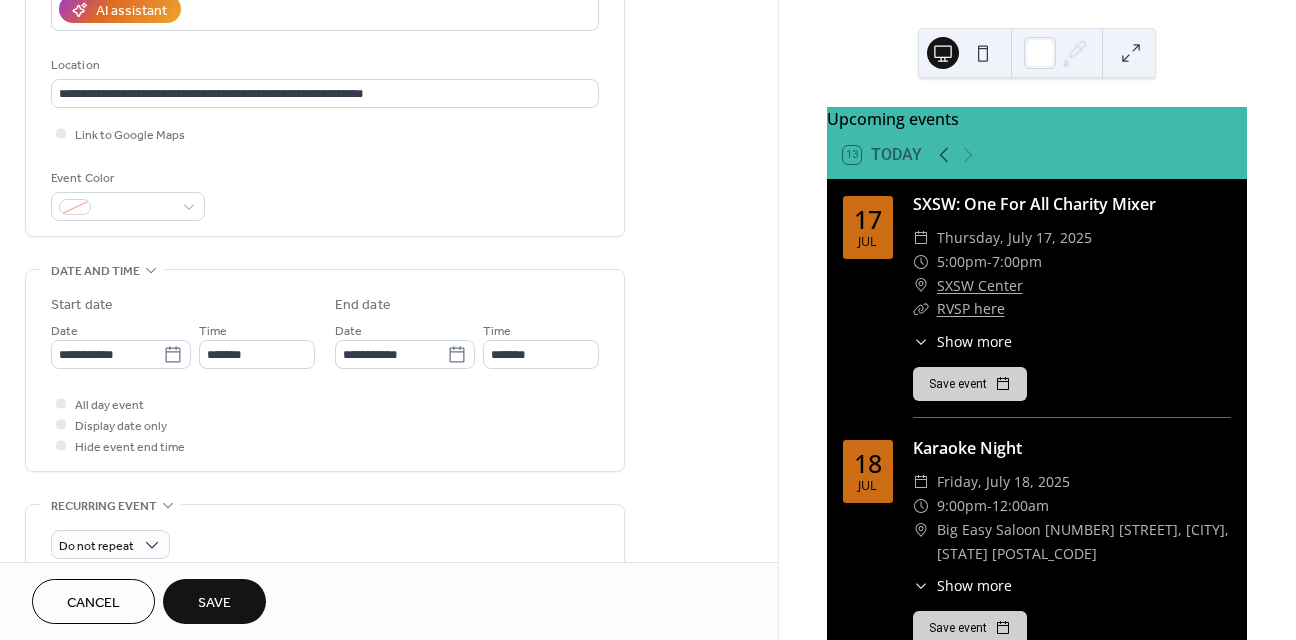scroll, scrollTop: 380, scrollLeft: 0, axis: vertical 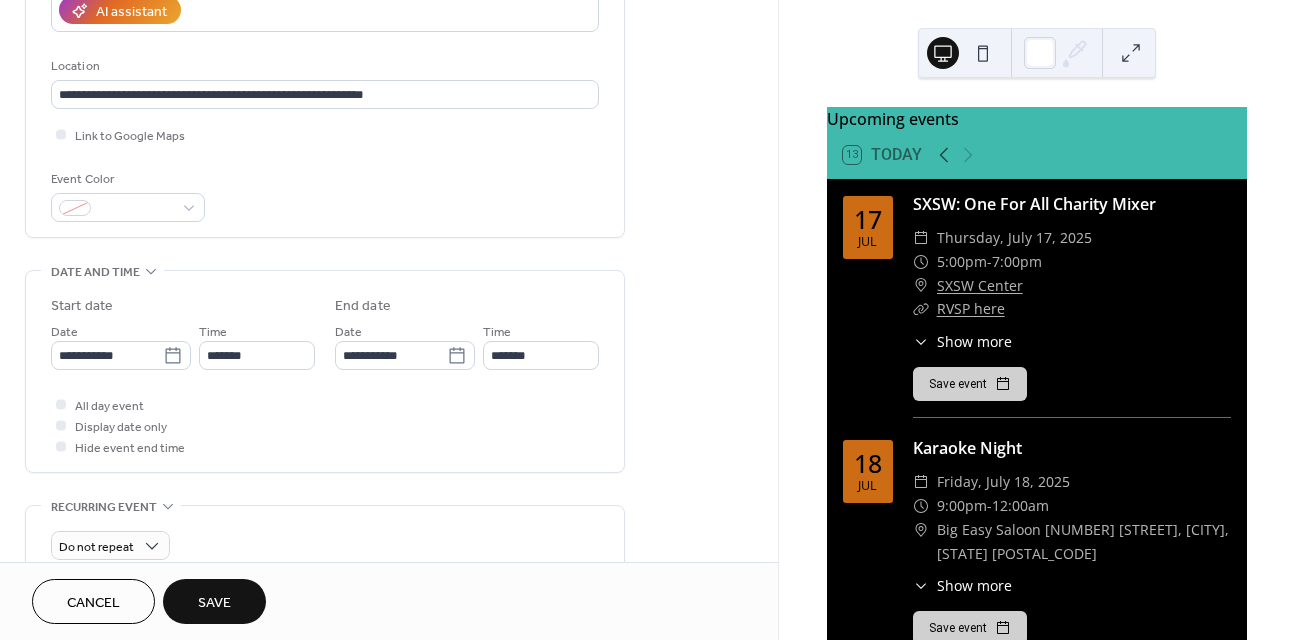 click on "Save" at bounding box center [214, 603] 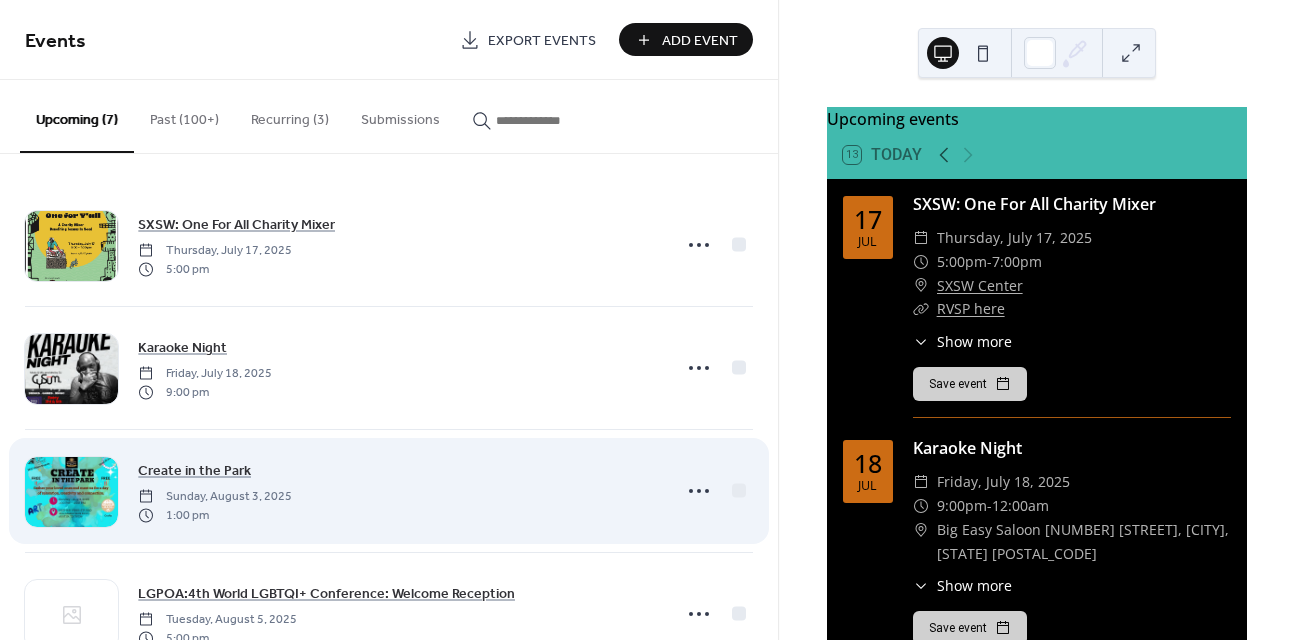 scroll, scrollTop: 0, scrollLeft: 0, axis: both 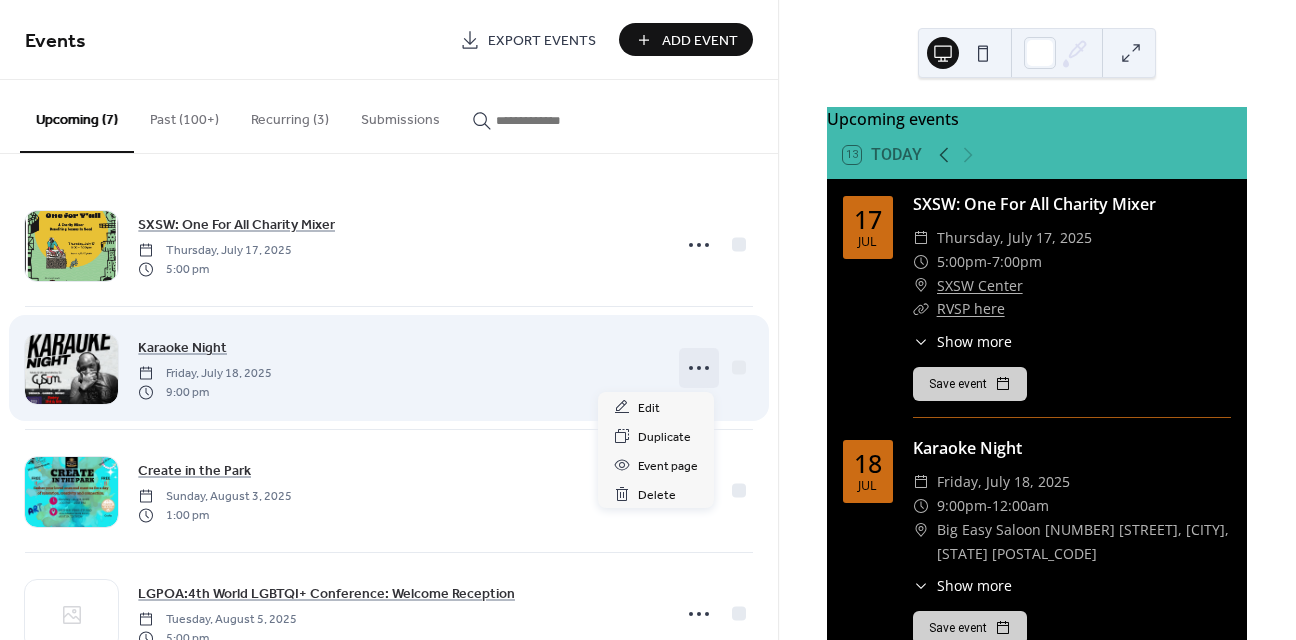 click 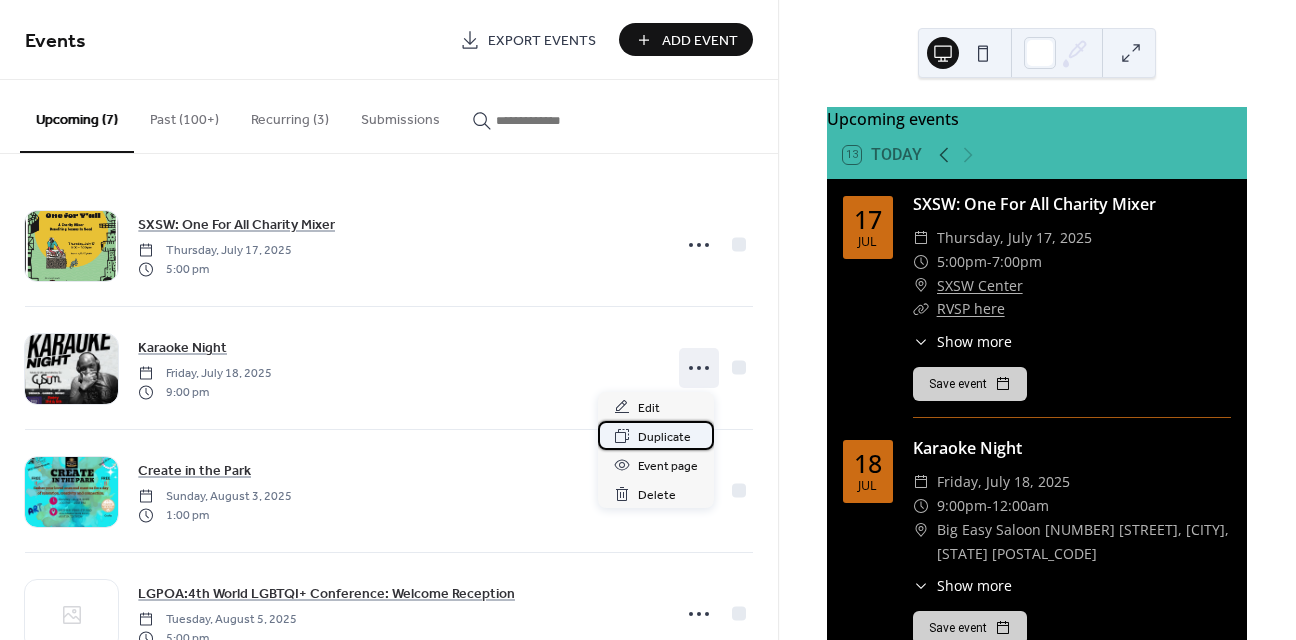 click on "Duplicate" at bounding box center [664, 437] 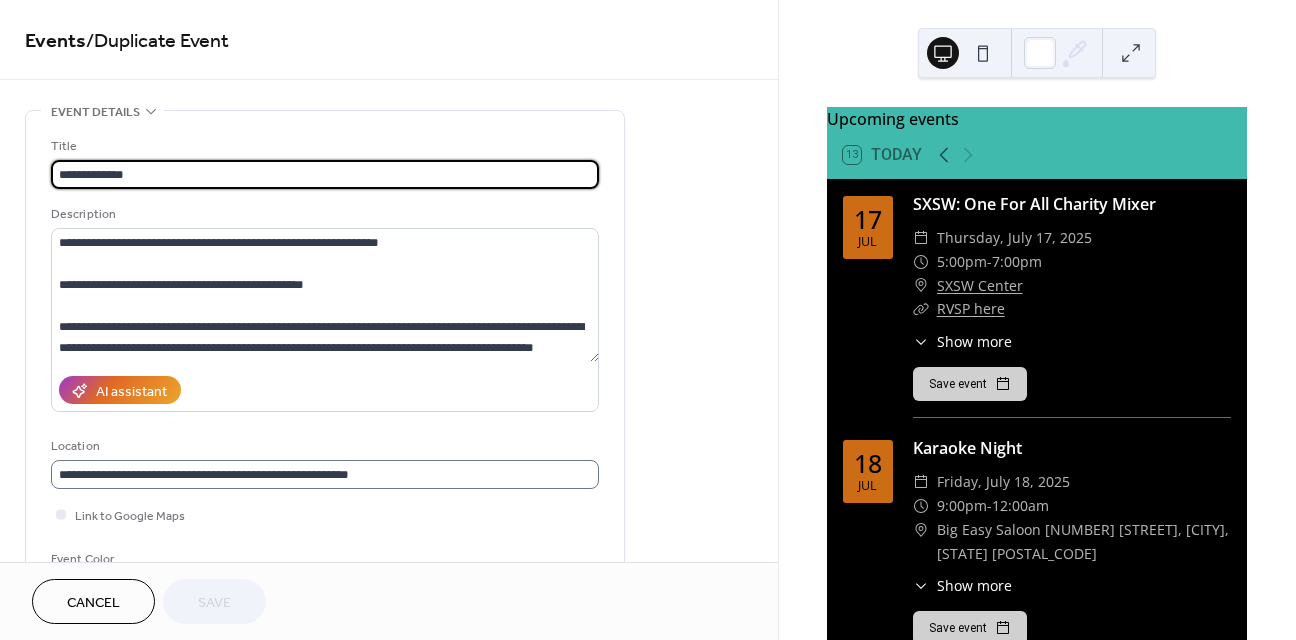 scroll, scrollTop: 273, scrollLeft: 0, axis: vertical 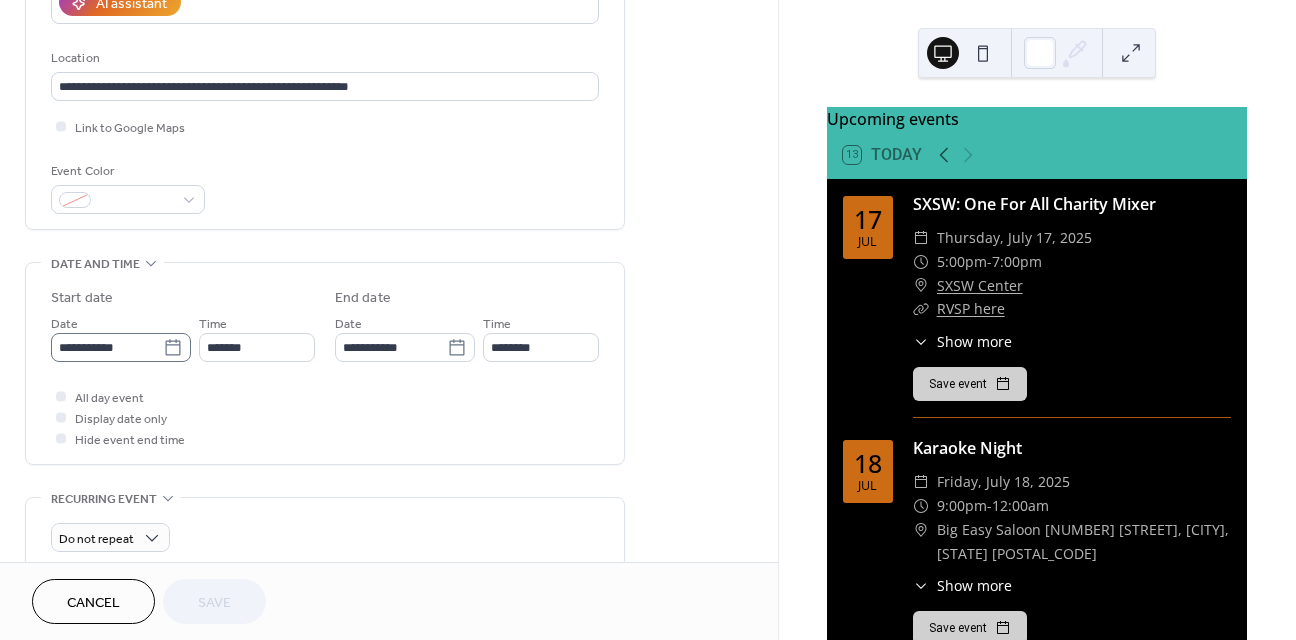 click 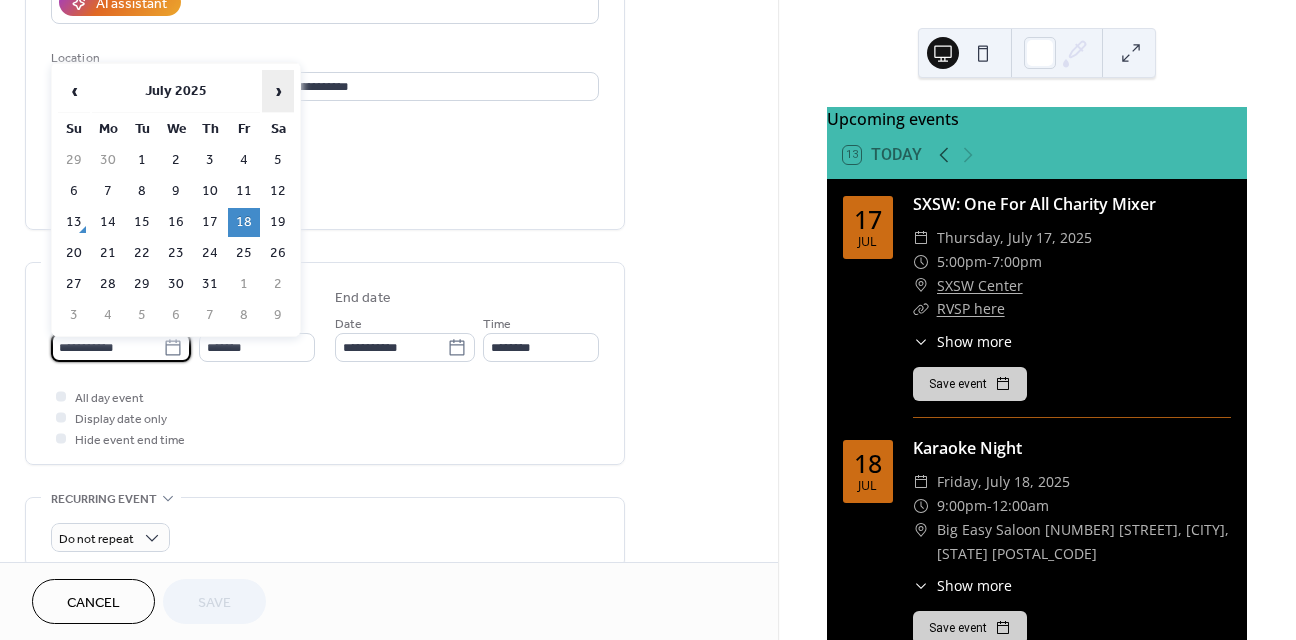click on "›" at bounding box center (278, 91) 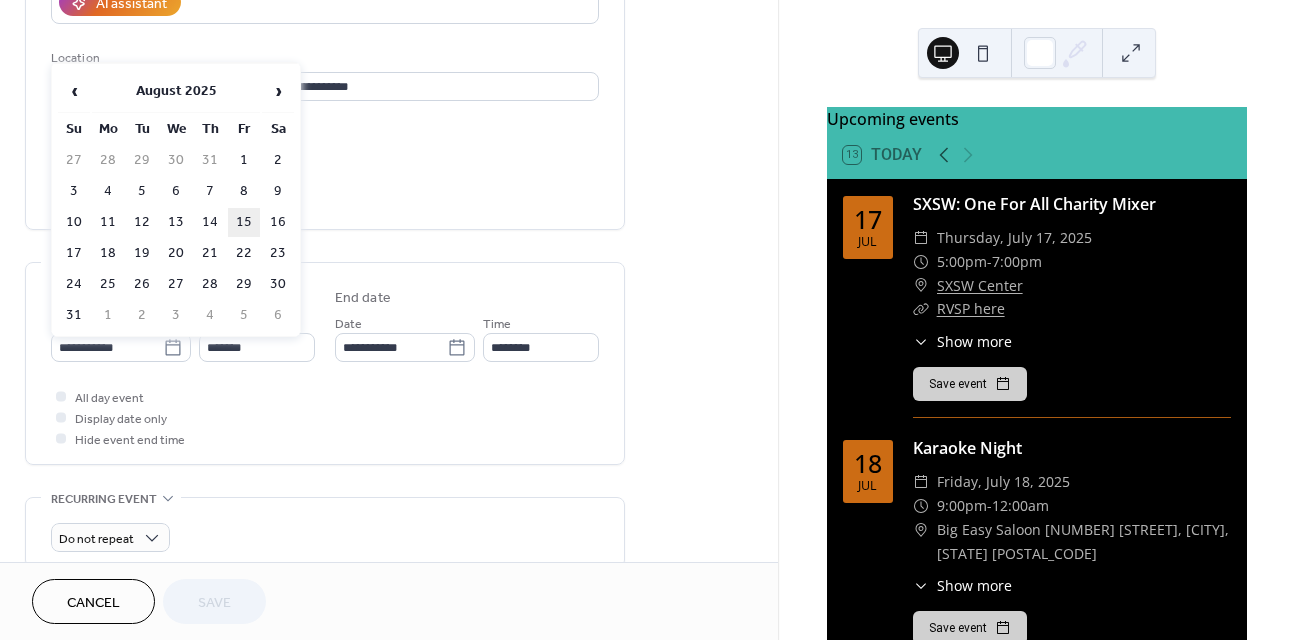 click on "15" at bounding box center [244, 222] 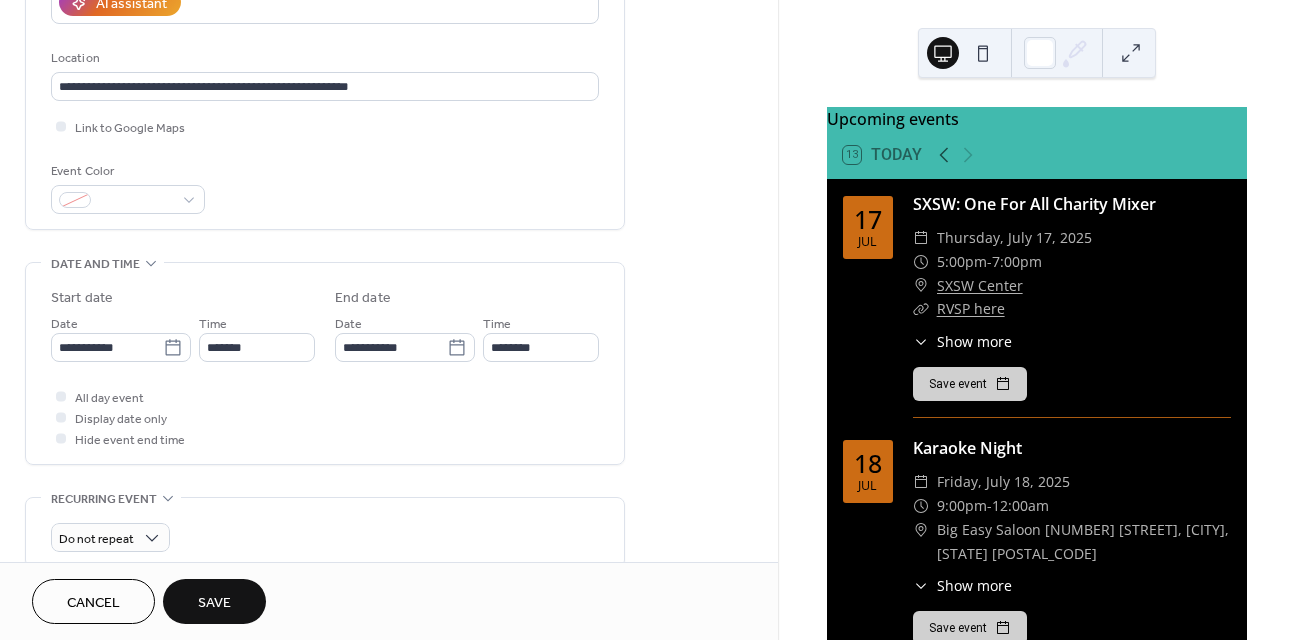 type on "**********" 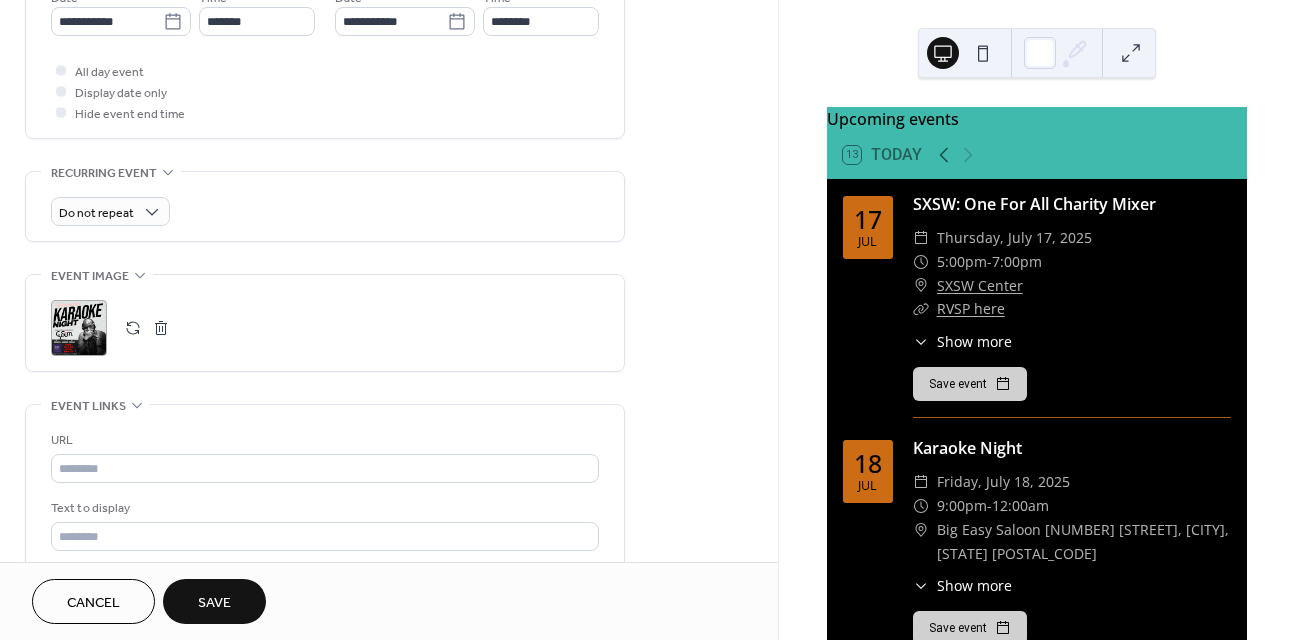 scroll, scrollTop: 815, scrollLeft: 0, axis: vertical 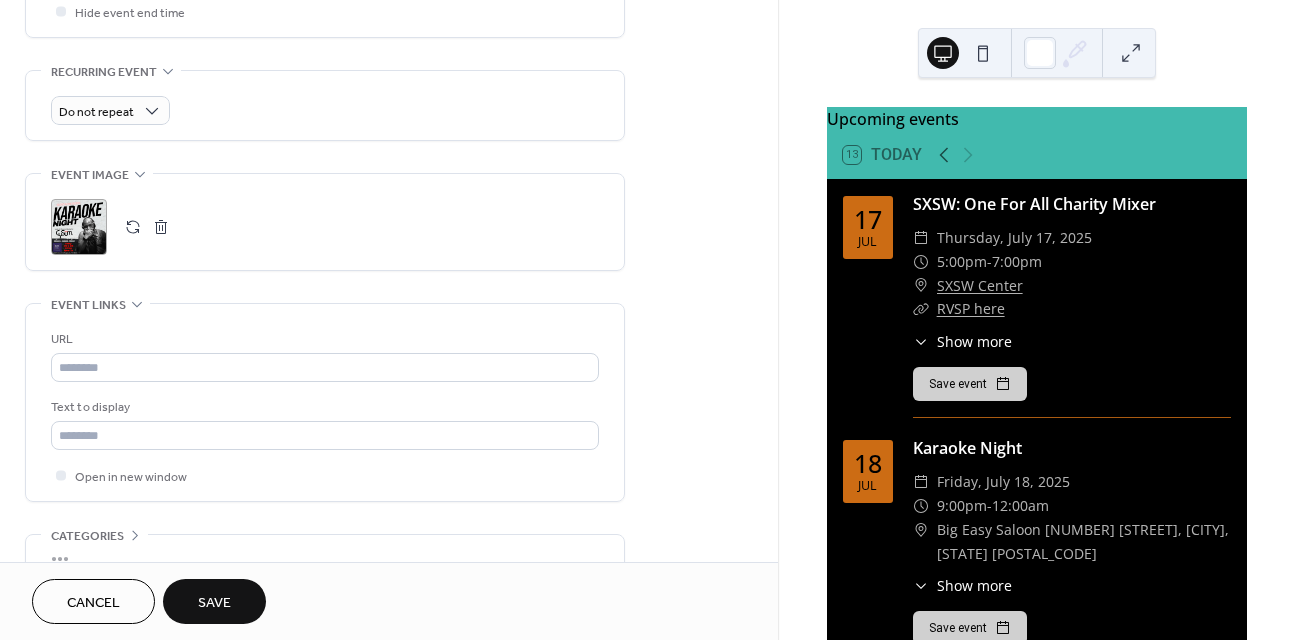 click on "Save" at bounding box center [214, 603] 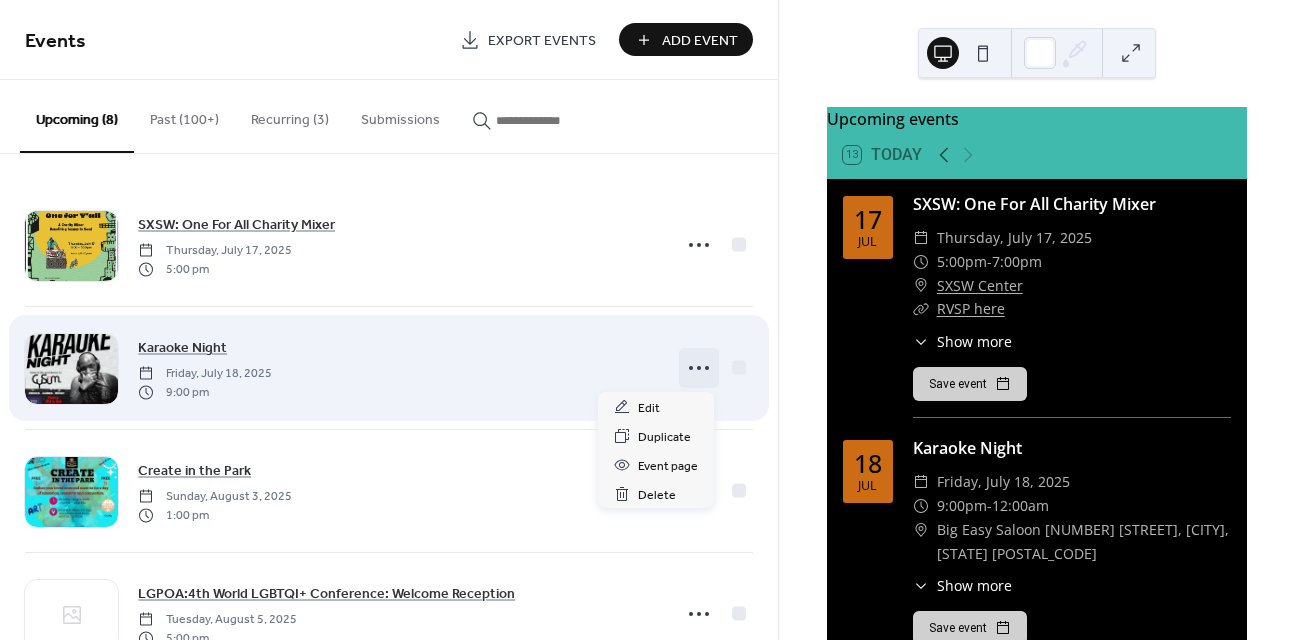 click 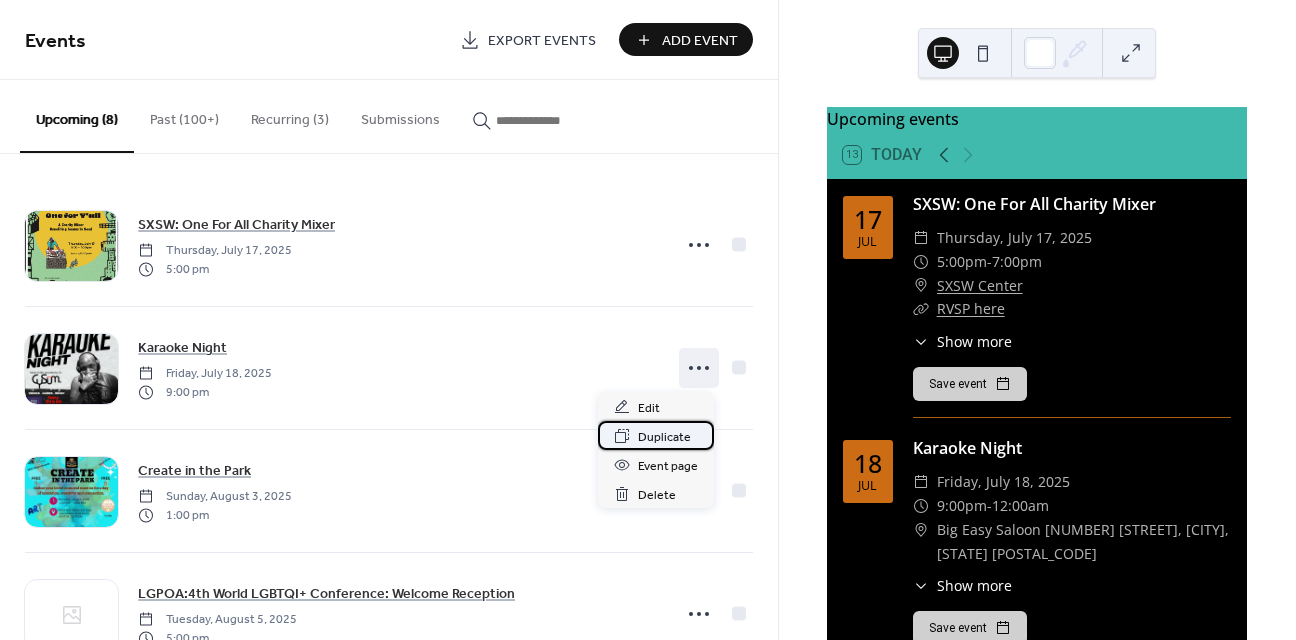click on "Duplicate" at bounding box center [664, 437] 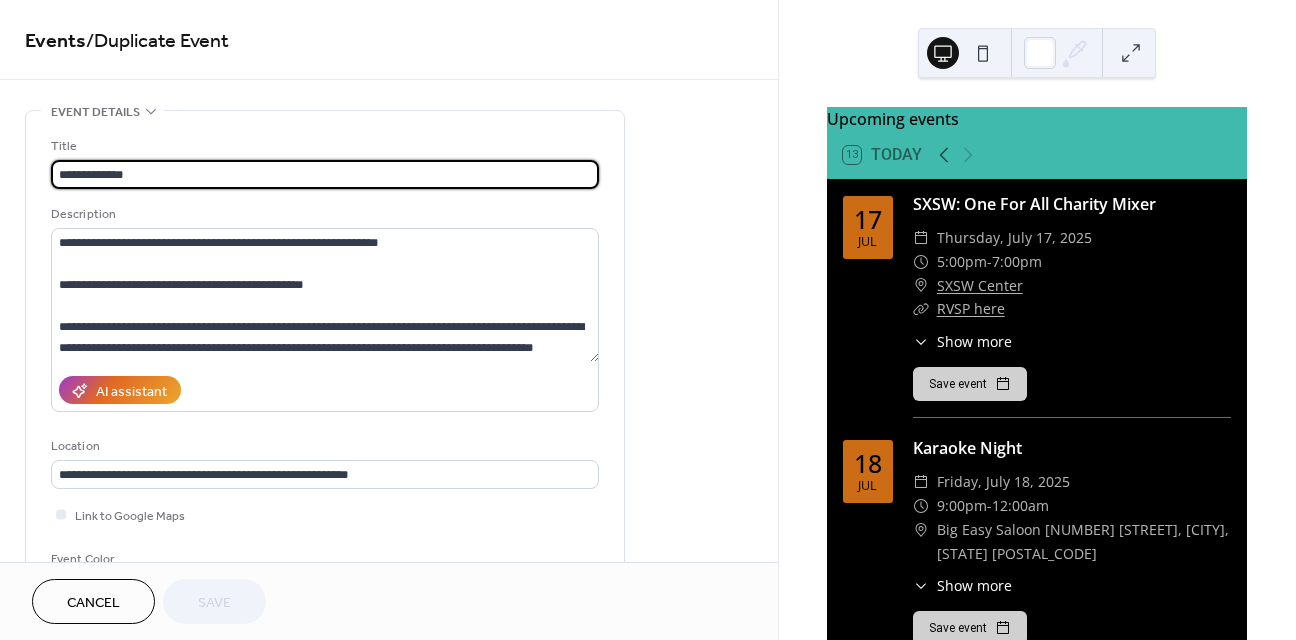scroll, scrollTop: 273, scrollLeft: 0, axis: vertical 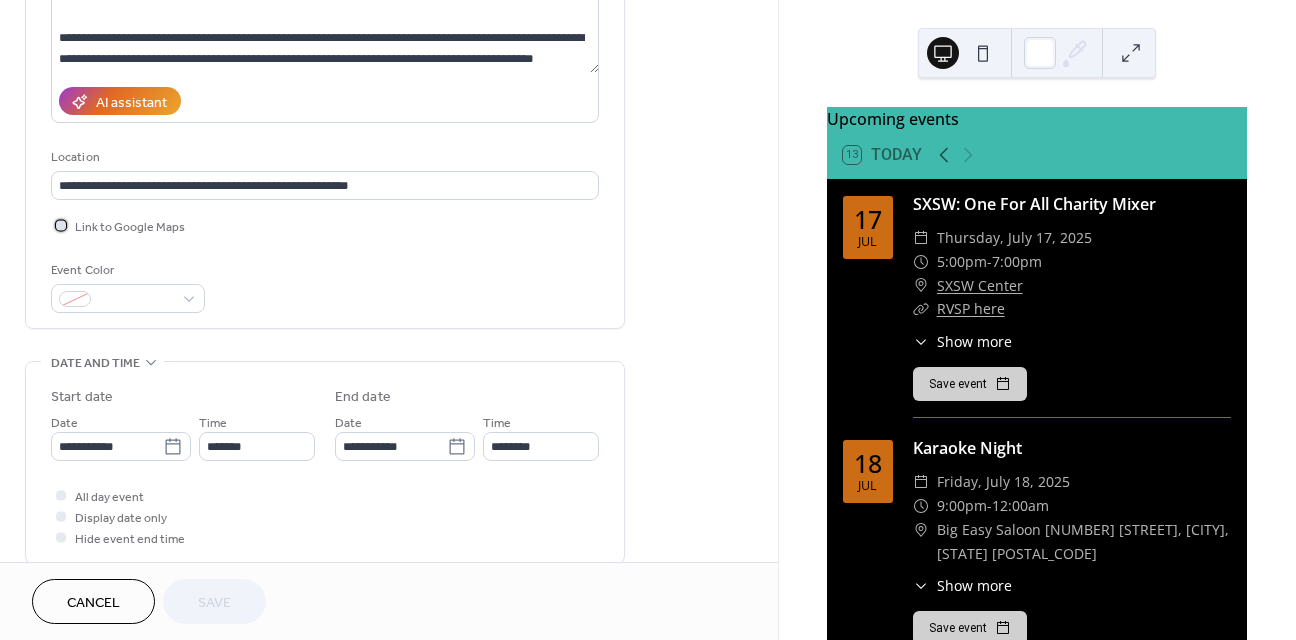 click at bounding box center [61, 225] 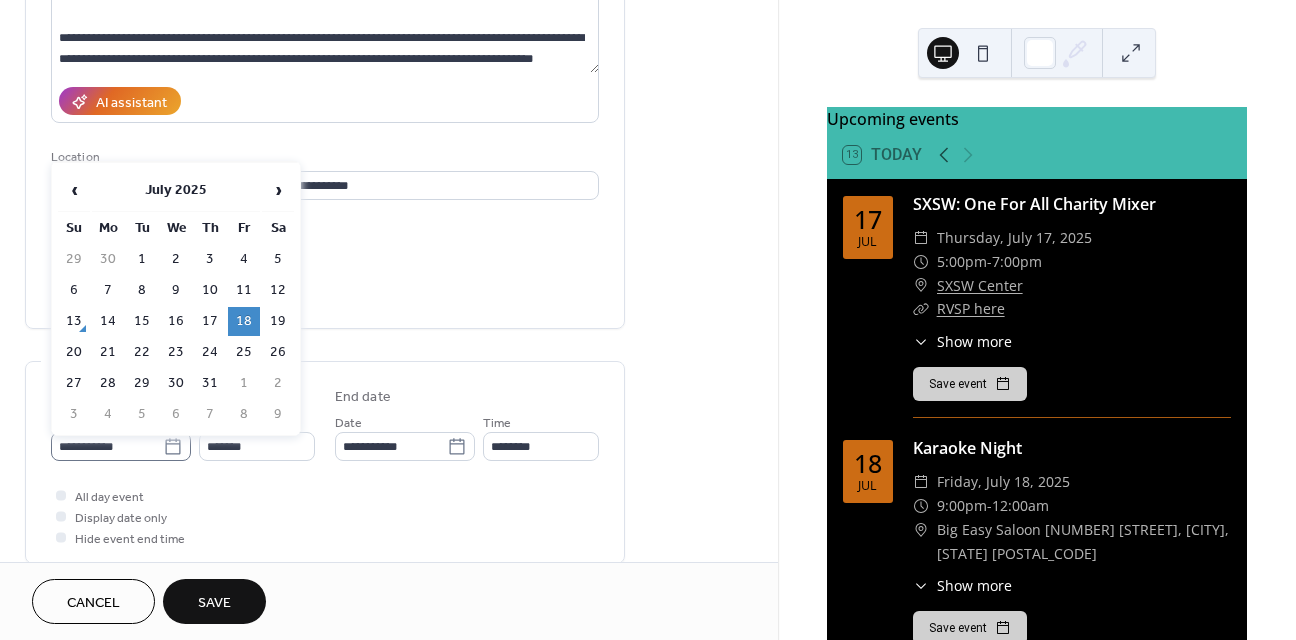 click 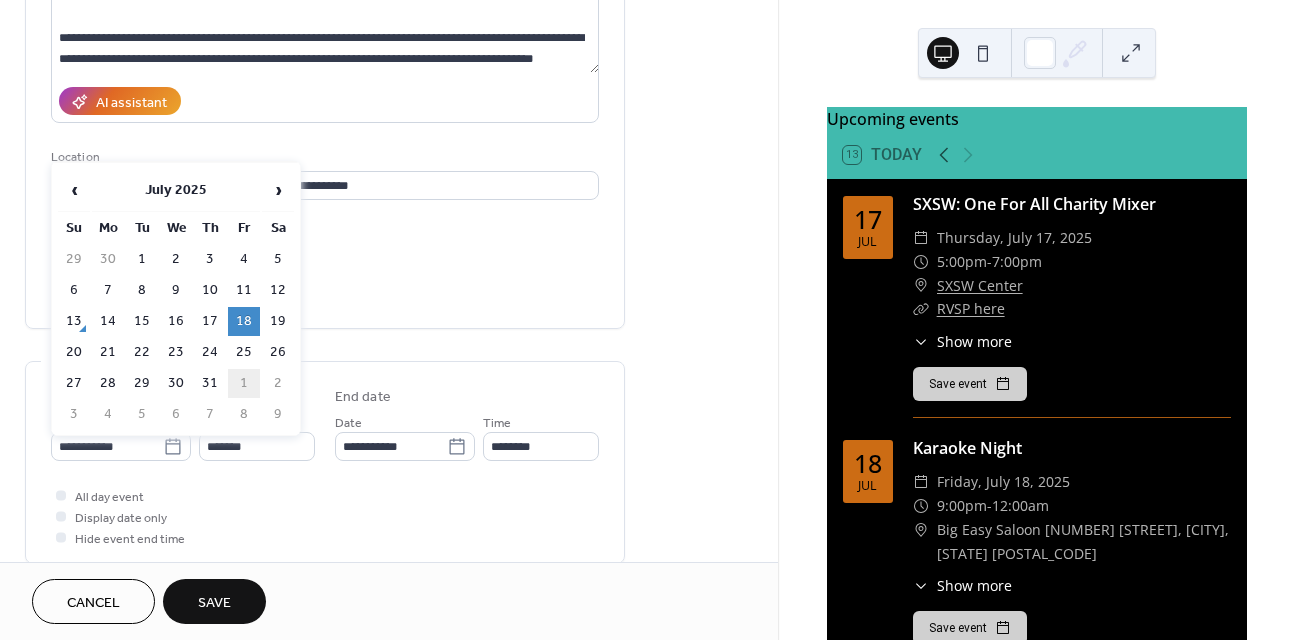 click on "1" at bounding box center [244, 383] 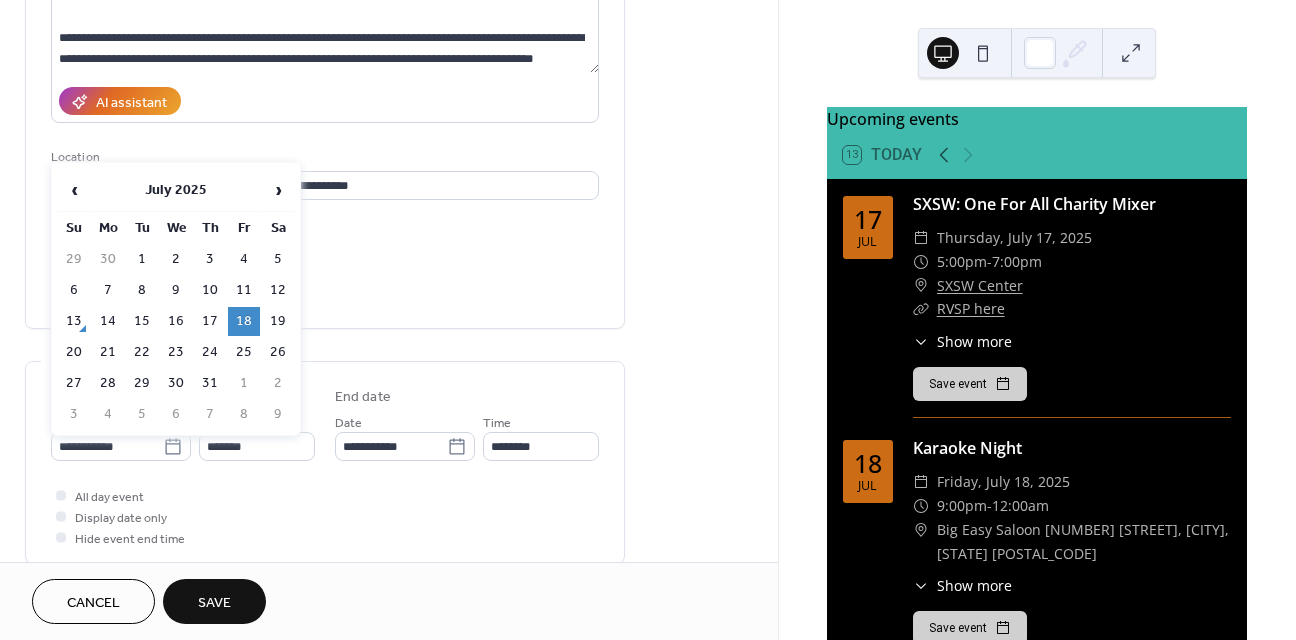 type on "**********" 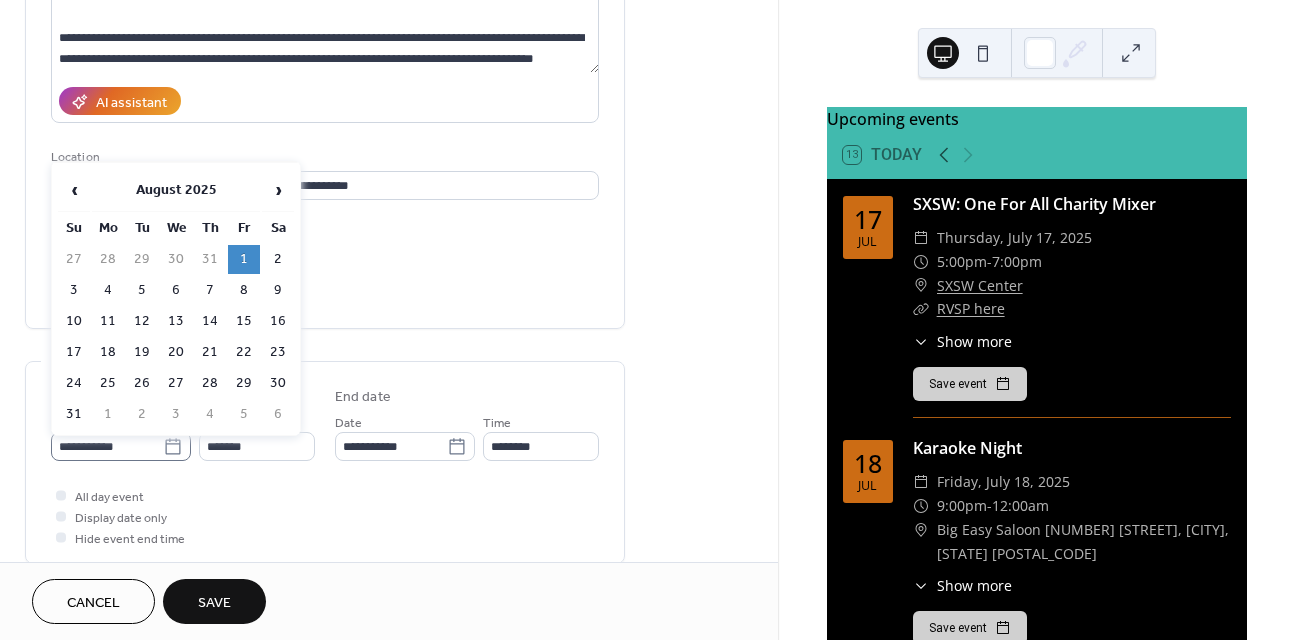 click 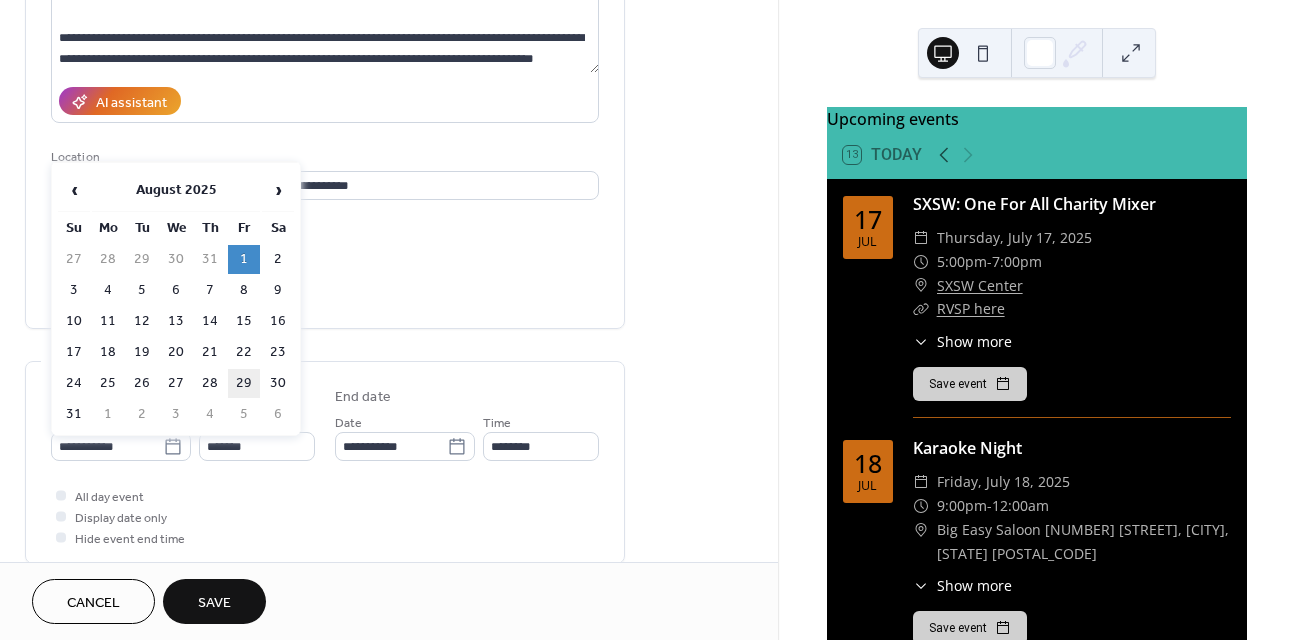 click on "29" at bounding box center (244, 383) 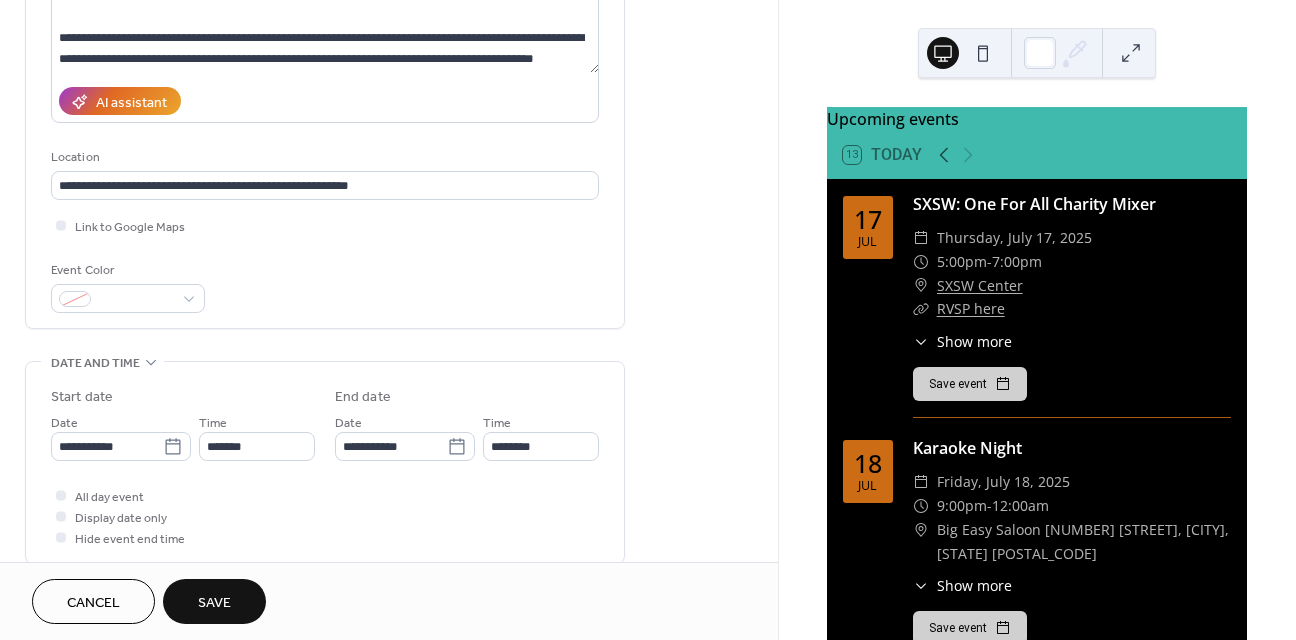 type on "**********" 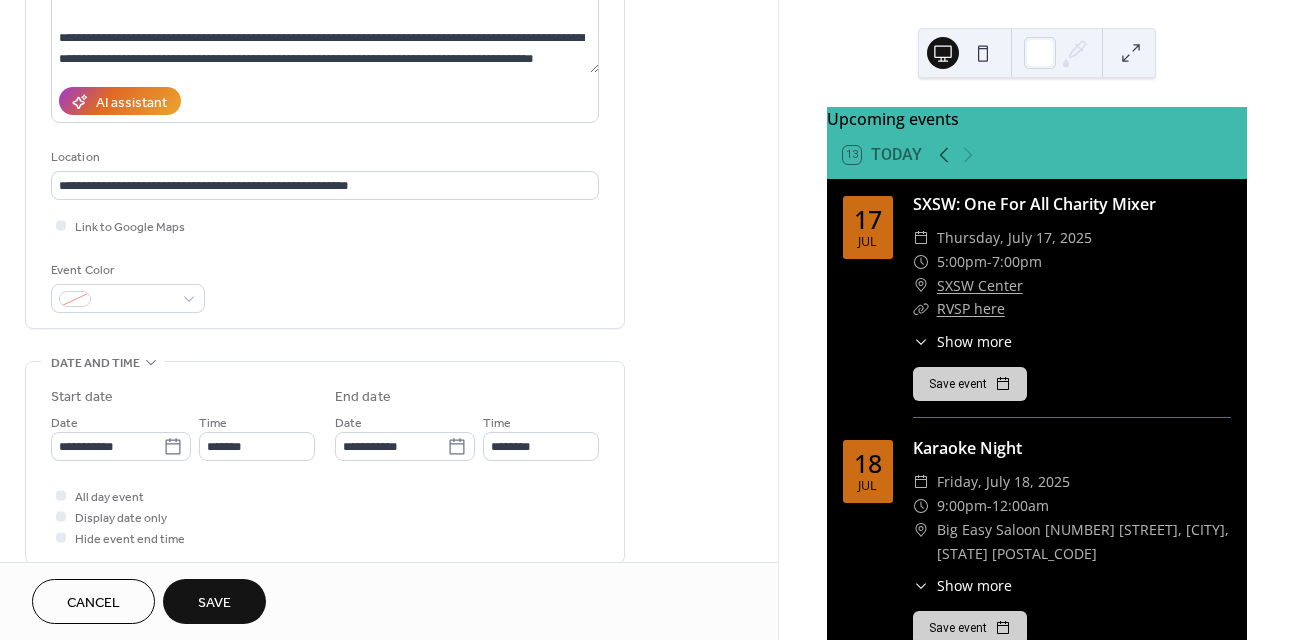 type on "**********" 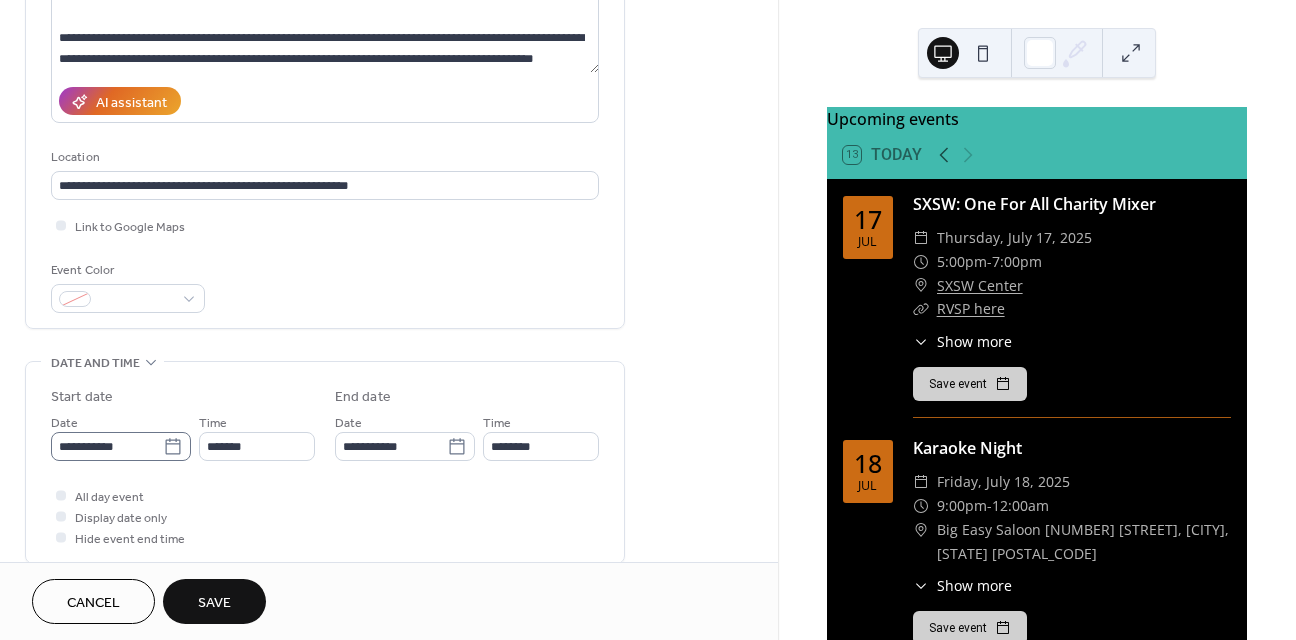click 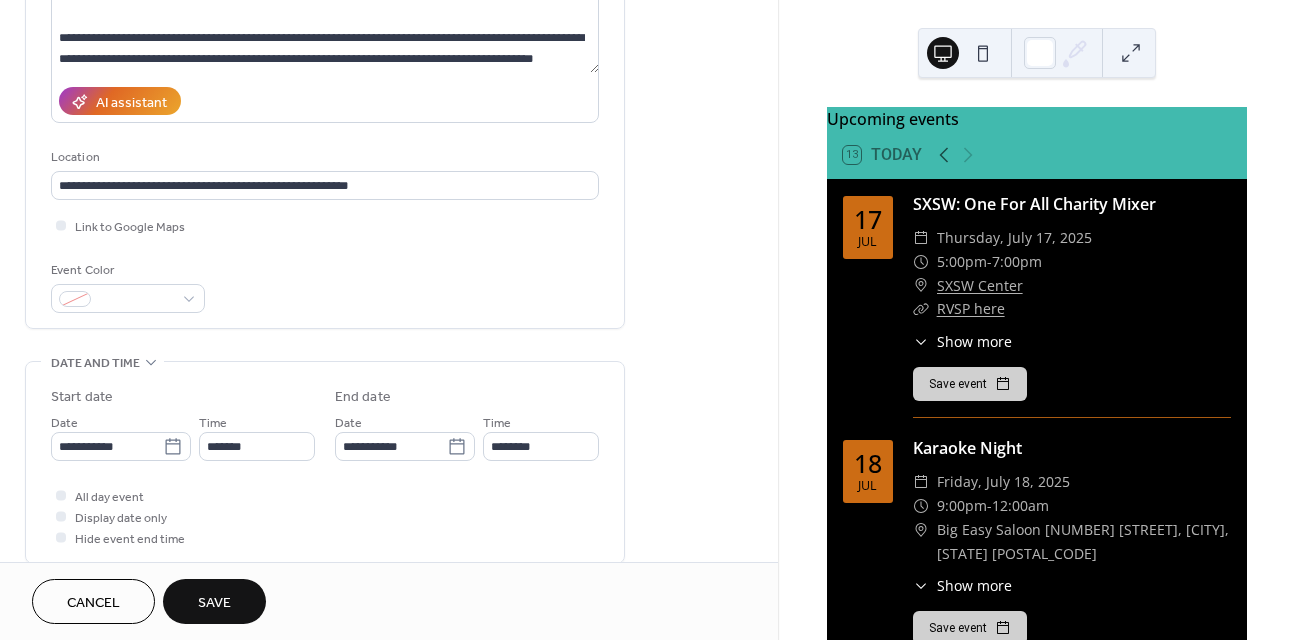 click on "AI assistant" at bounding box center (325, 101) 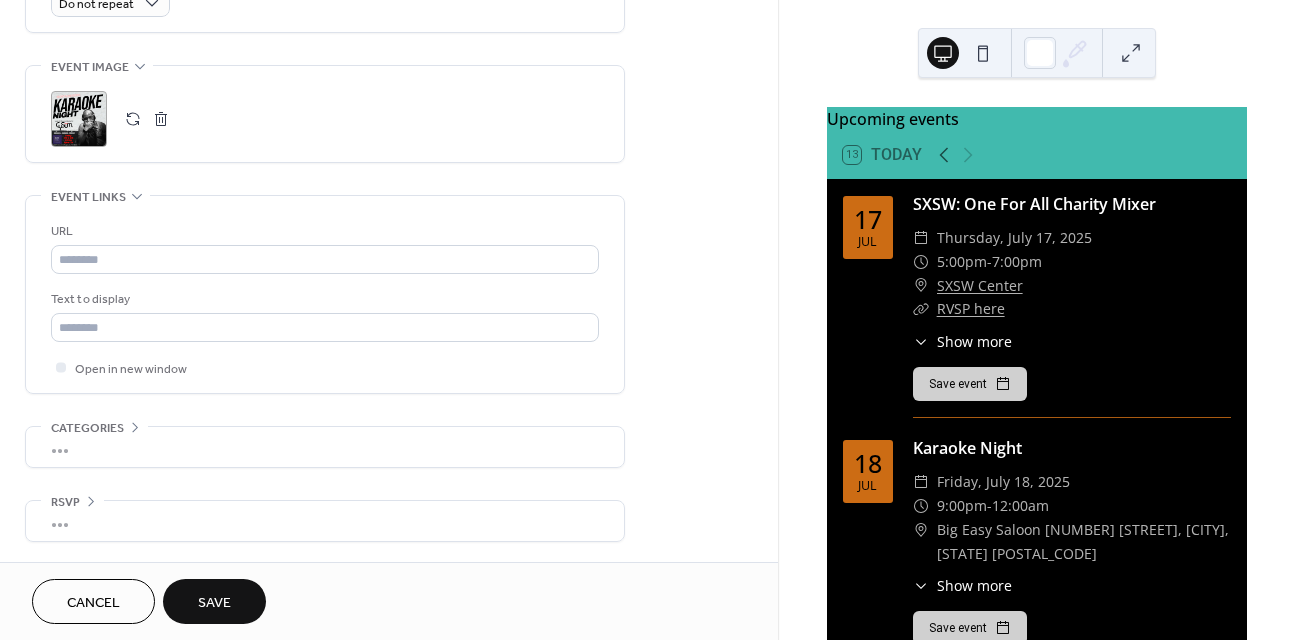 scroll, scrollTop: 933, scrollLeft: 0, axis: vertical 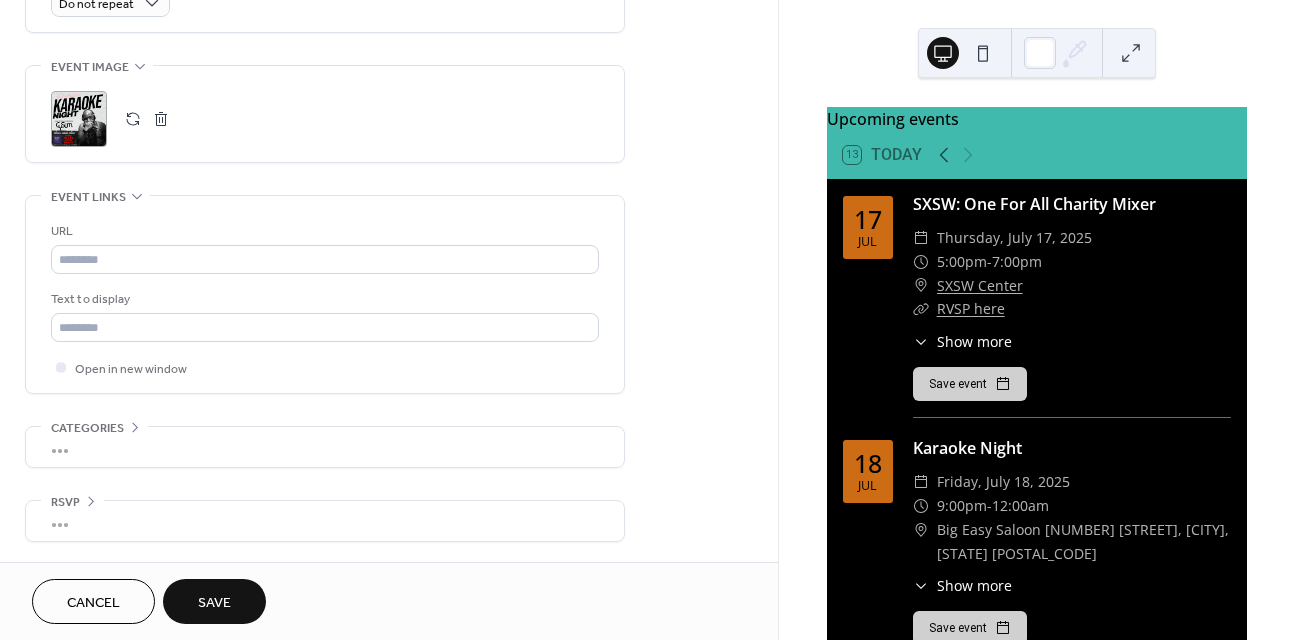 drag, startPoint x: 233, startPoint y: 601, endPoint x: 263, endPoint y: 419, distance: 184.45596 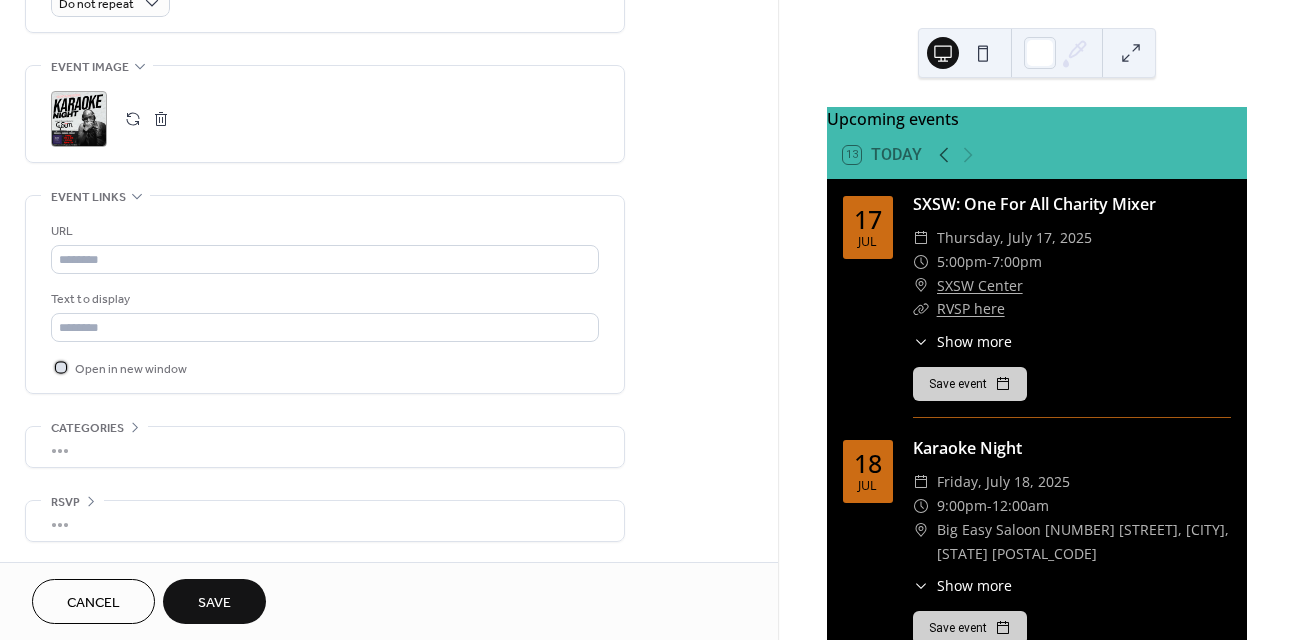 click 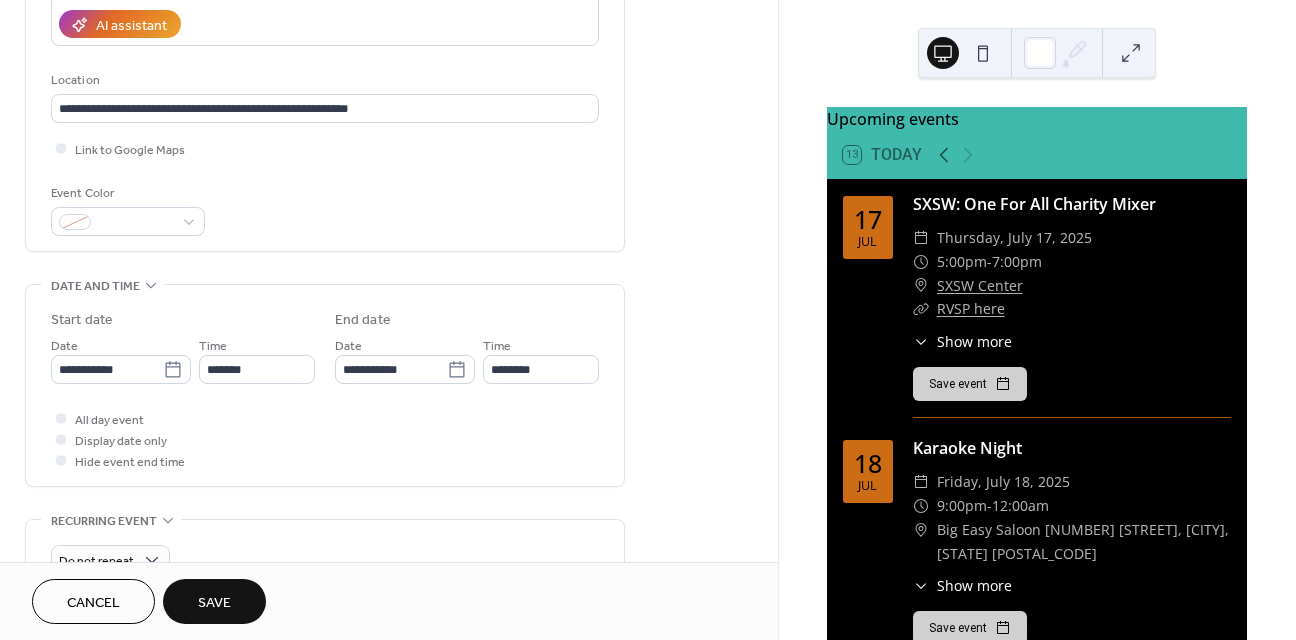 scroll, scrollTop: 363, scrollLeft: 0, axis: vertical 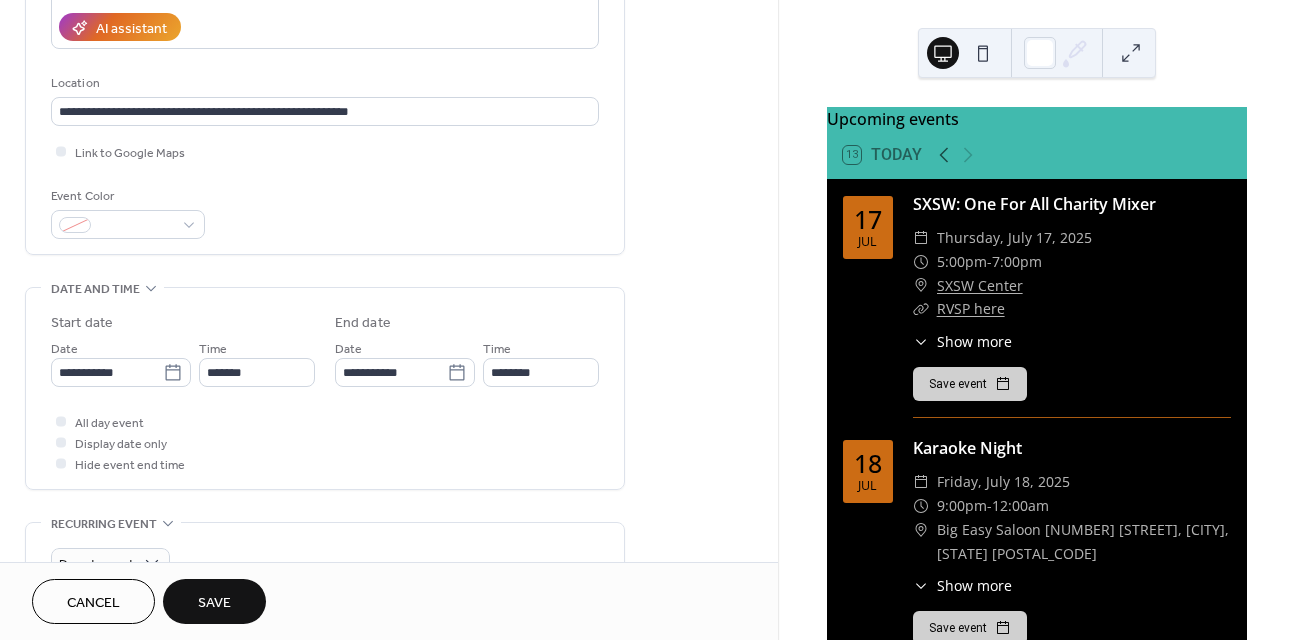 click on "Save" at bounding box center [214, 603] 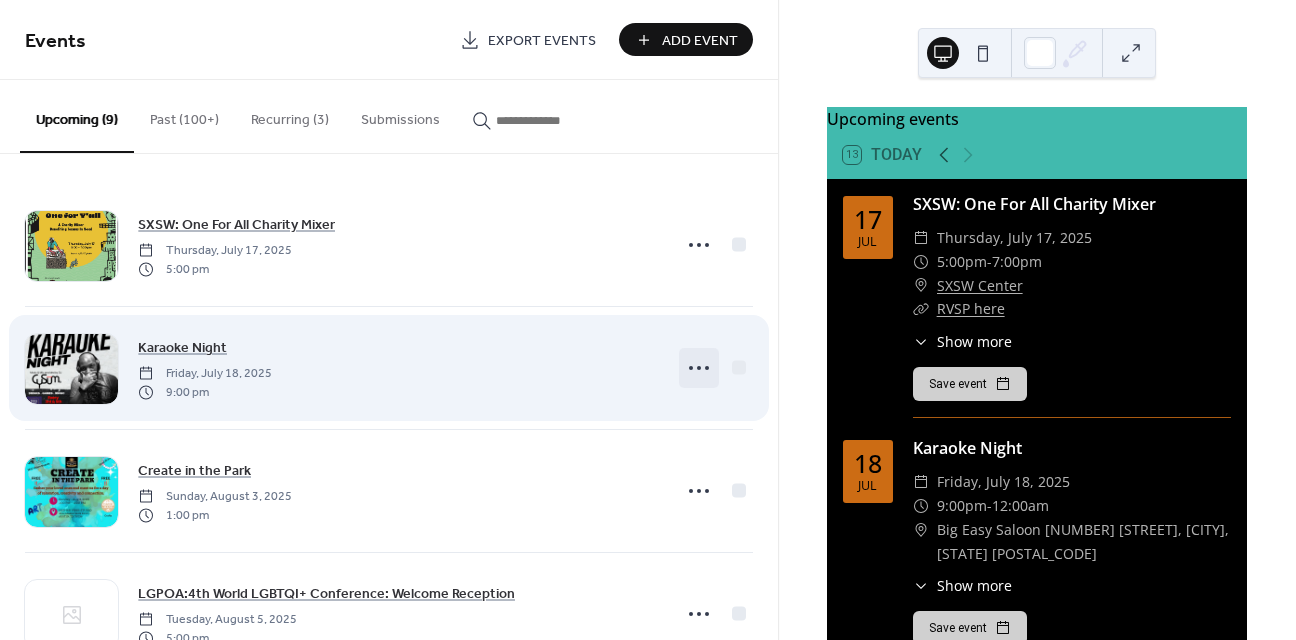 click 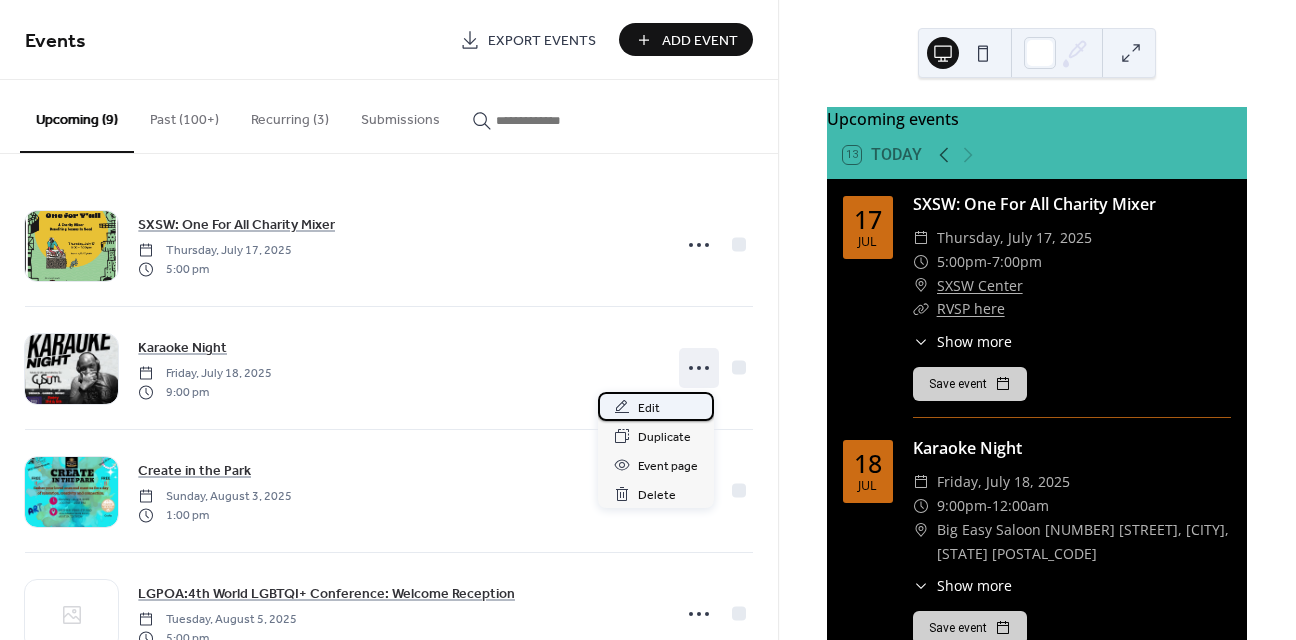 click on "Edit" at bounding box center [656, 406] 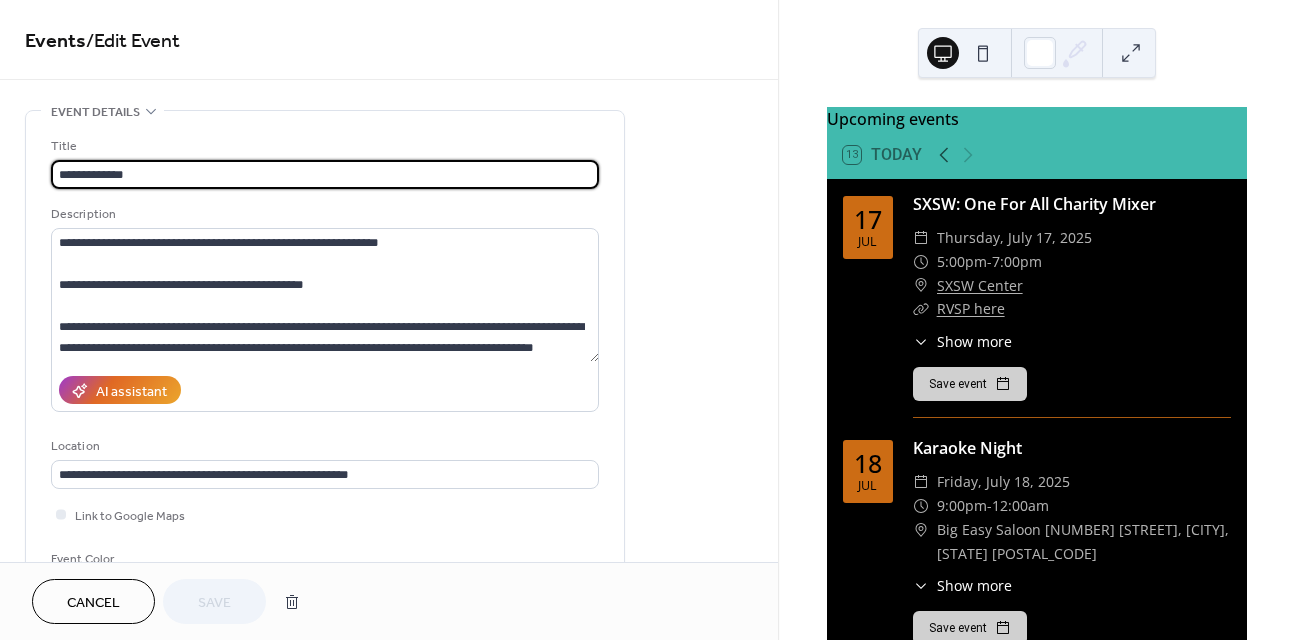 scroll, scrollTop: 273, scrollLeft: 0, axis: vertical 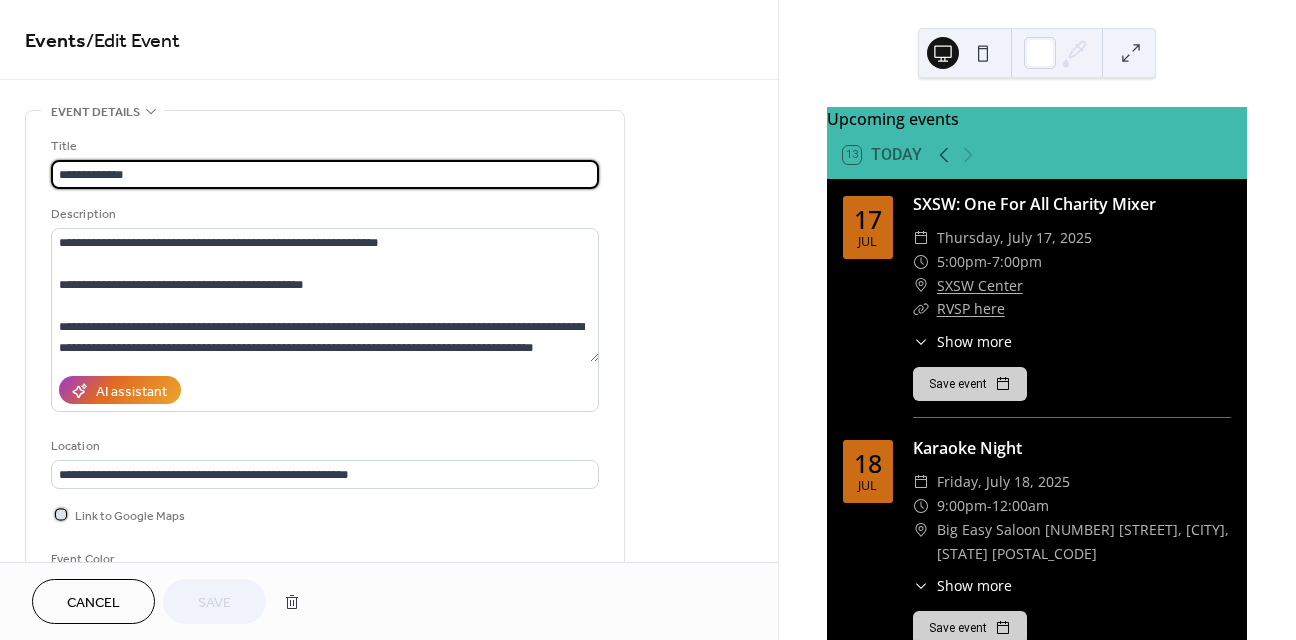 click at bounding box center (61, 514) 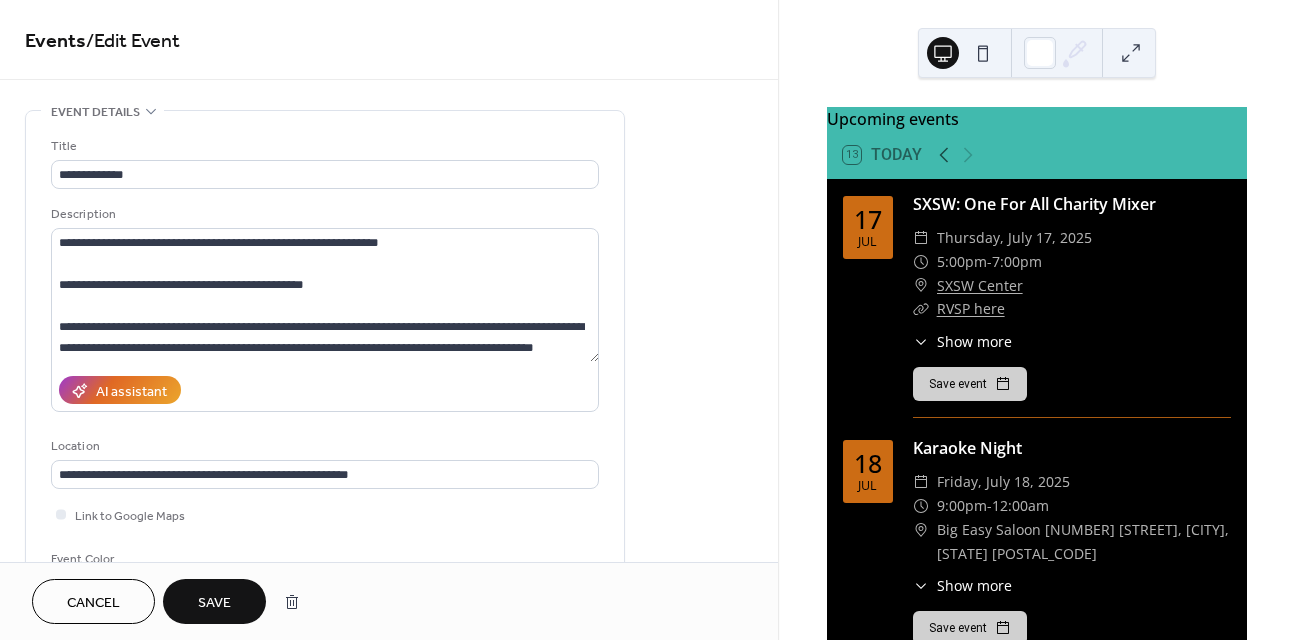 click on "Save" at bounding box center [214, 603] 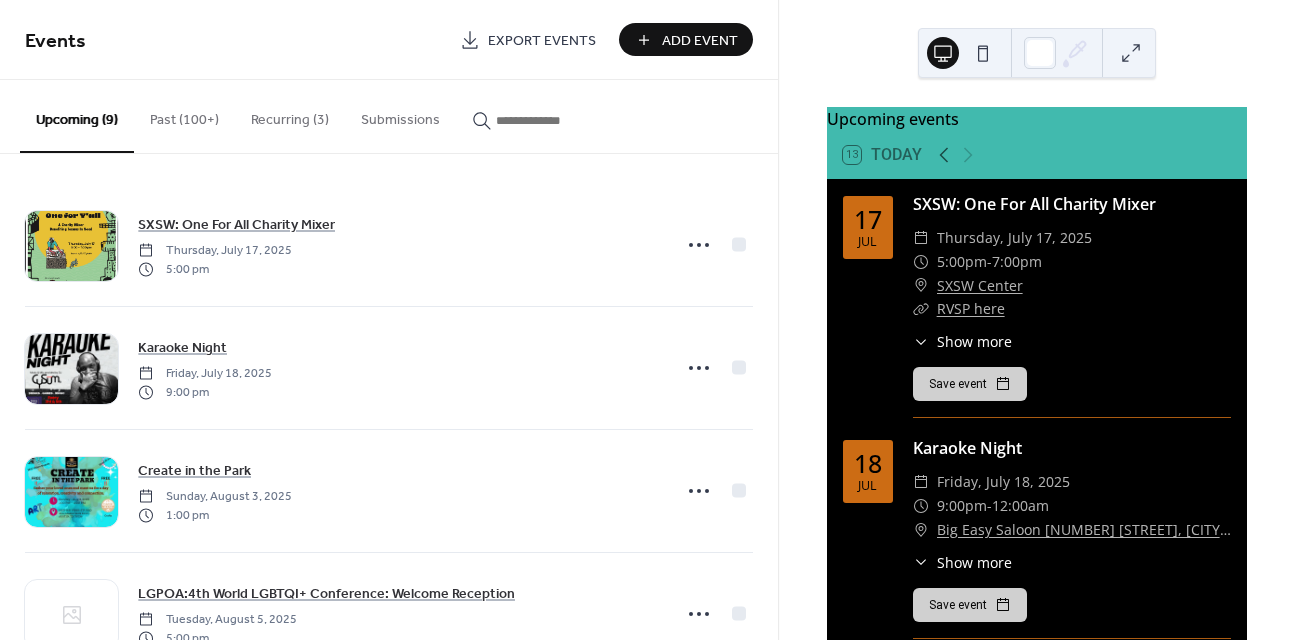 scroll, scrollTop: 0, scrollLeft: 0, axis: both 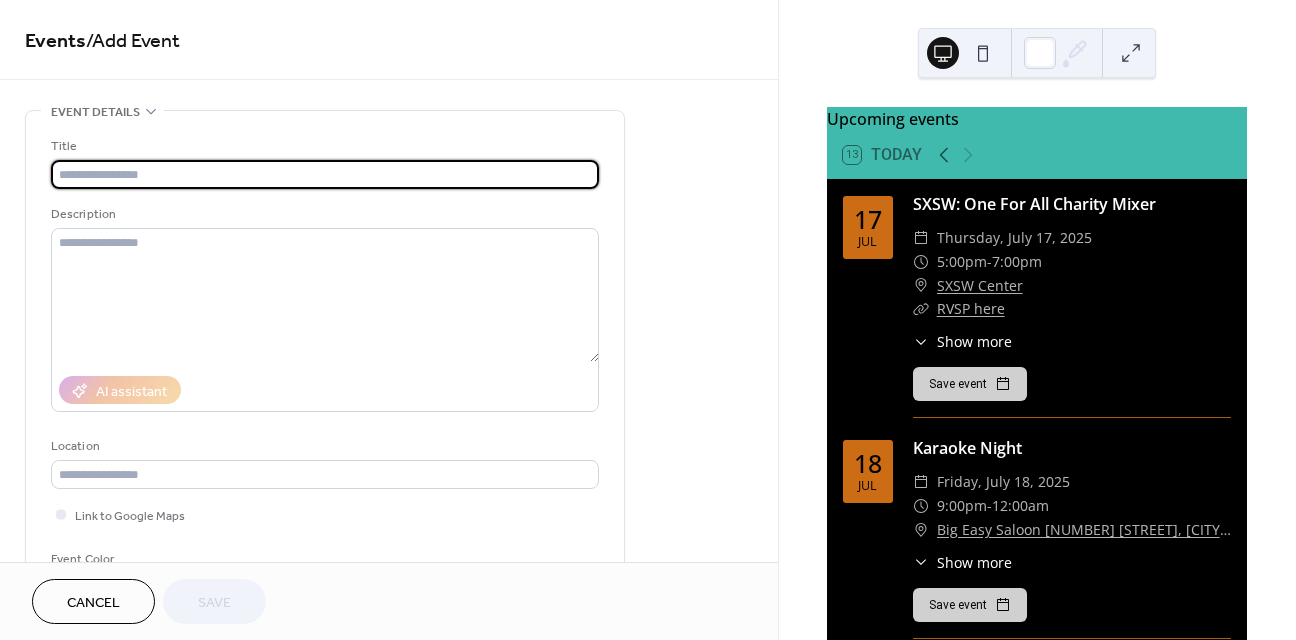 click at bounding box center (325, 174) 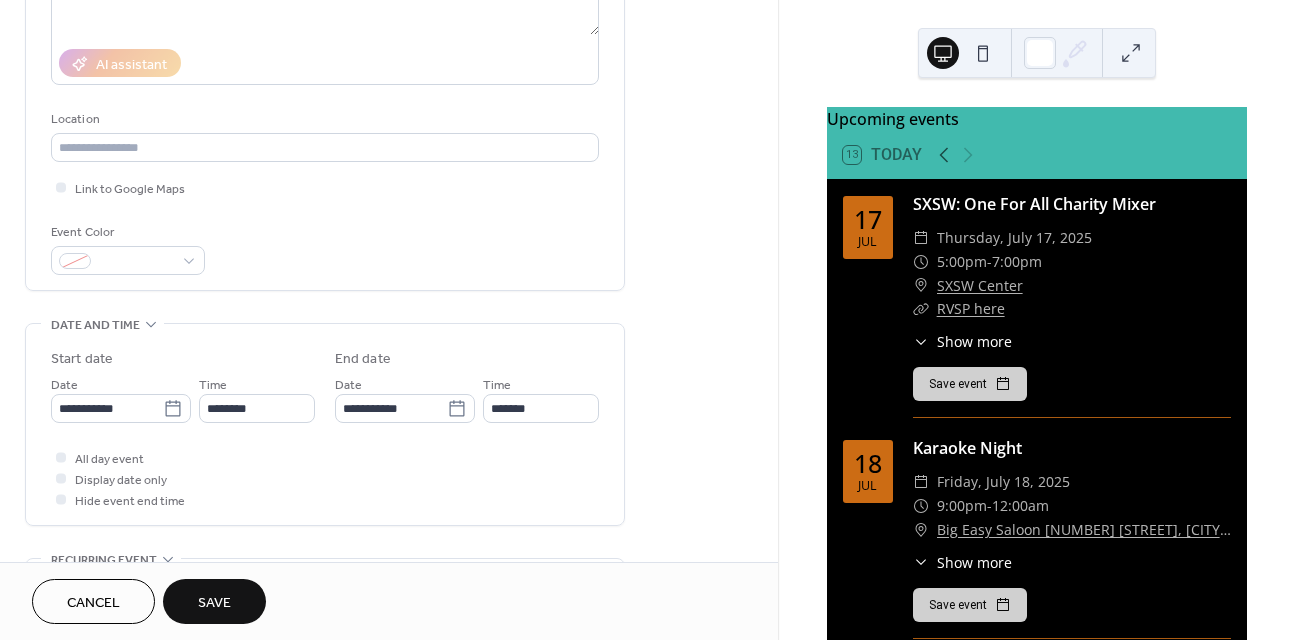scroll, scrollTop: 330, scrollLeft: 0, axis: vertical 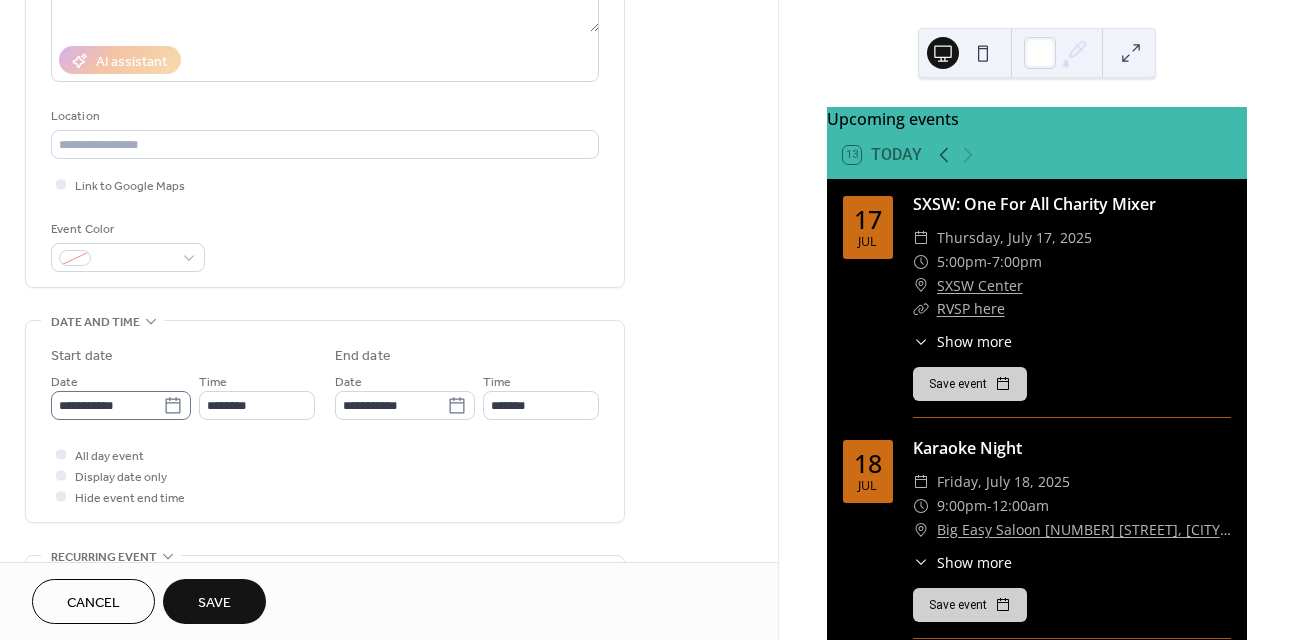 type on "**********" 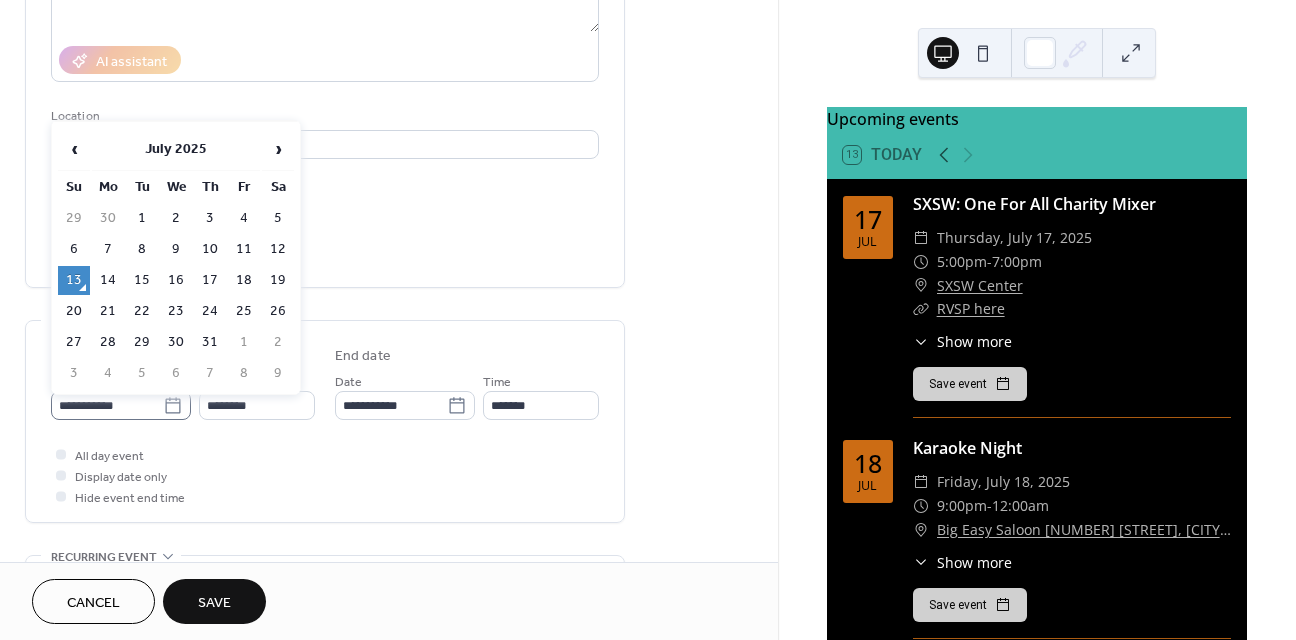 click 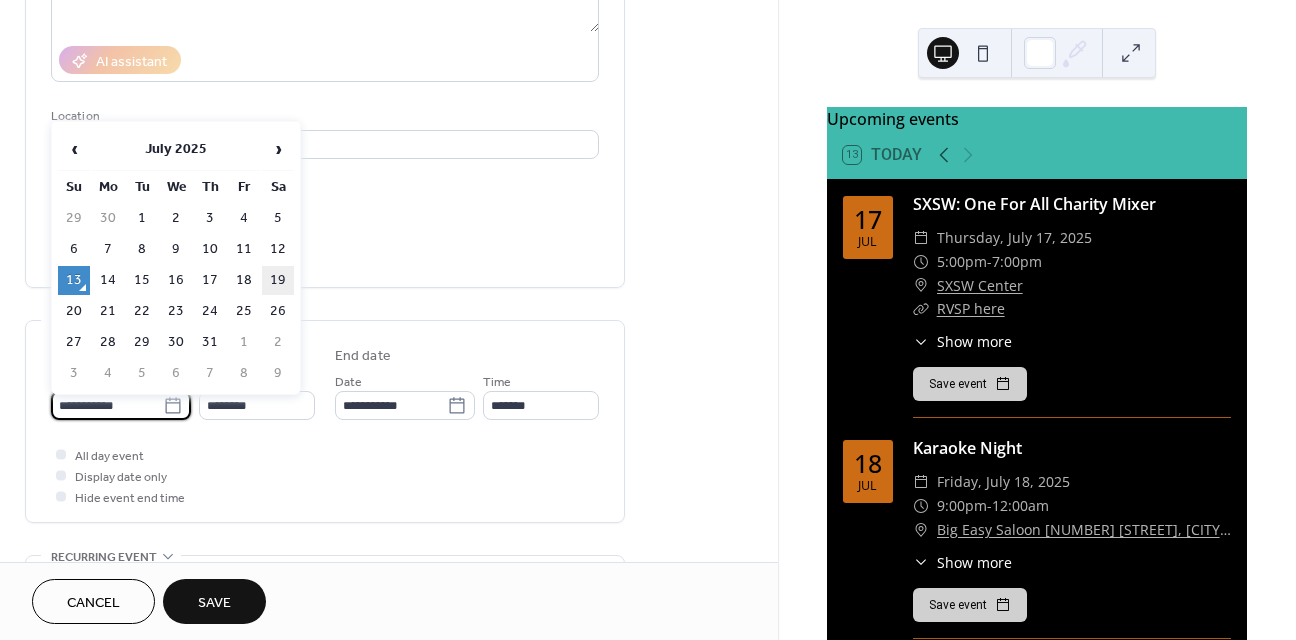 click on "19" at bounding box center (278, 280) 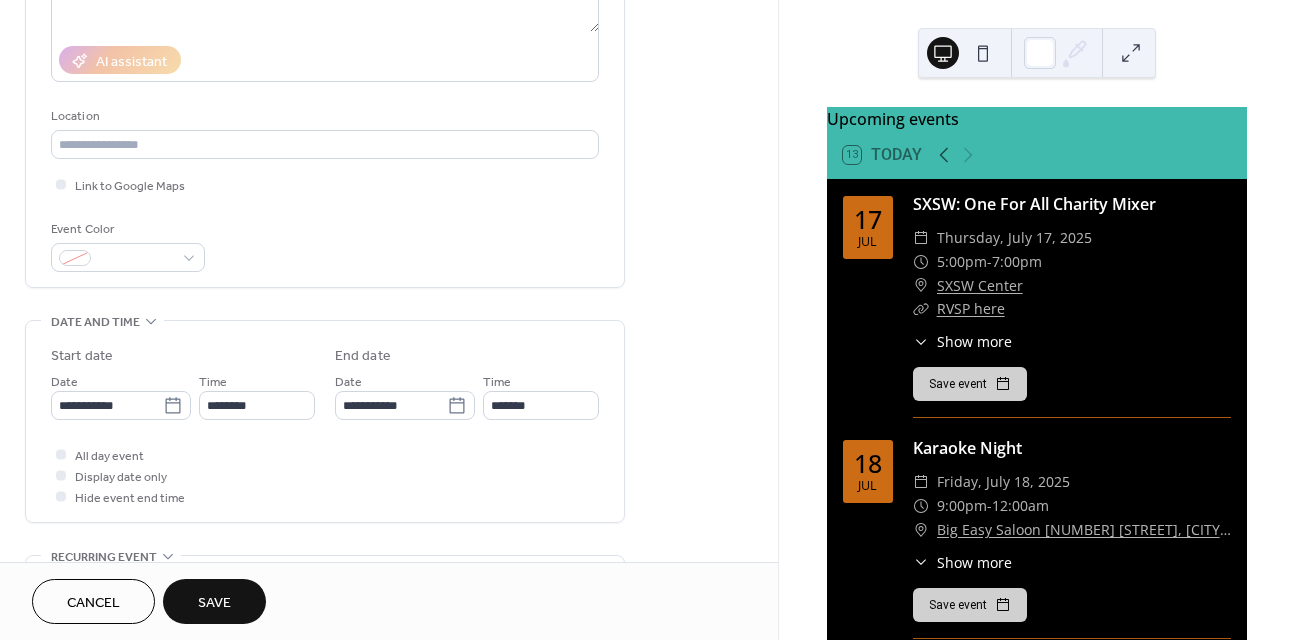 type on "**********" 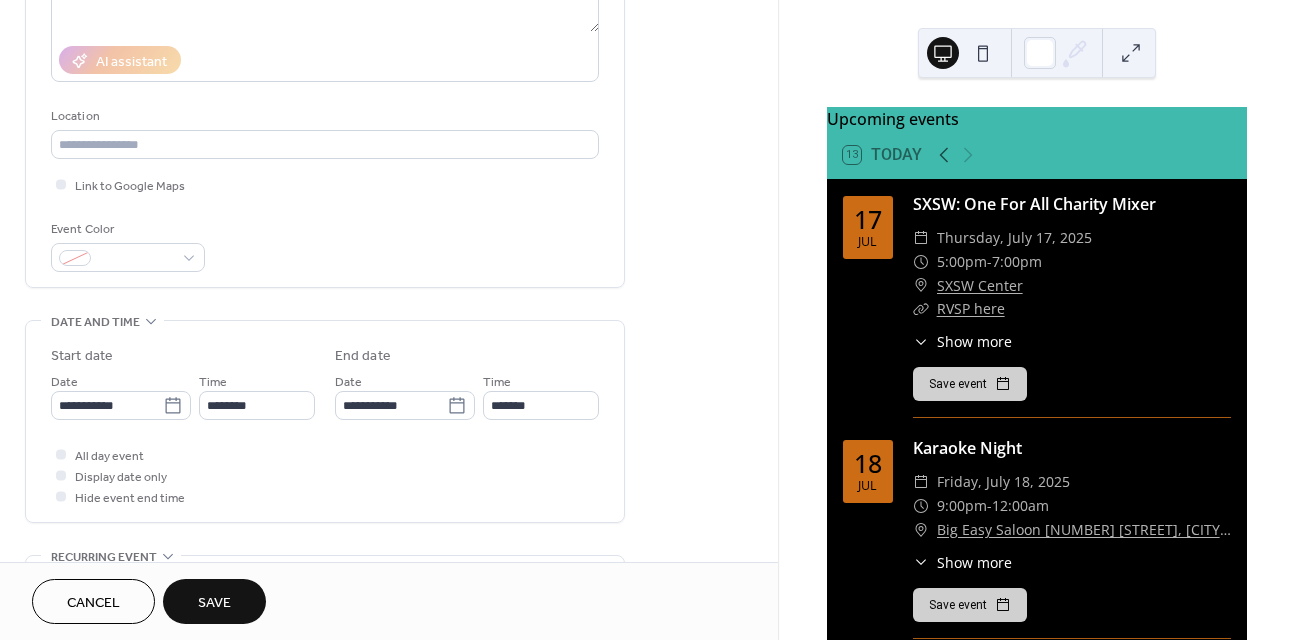 type on "**********" 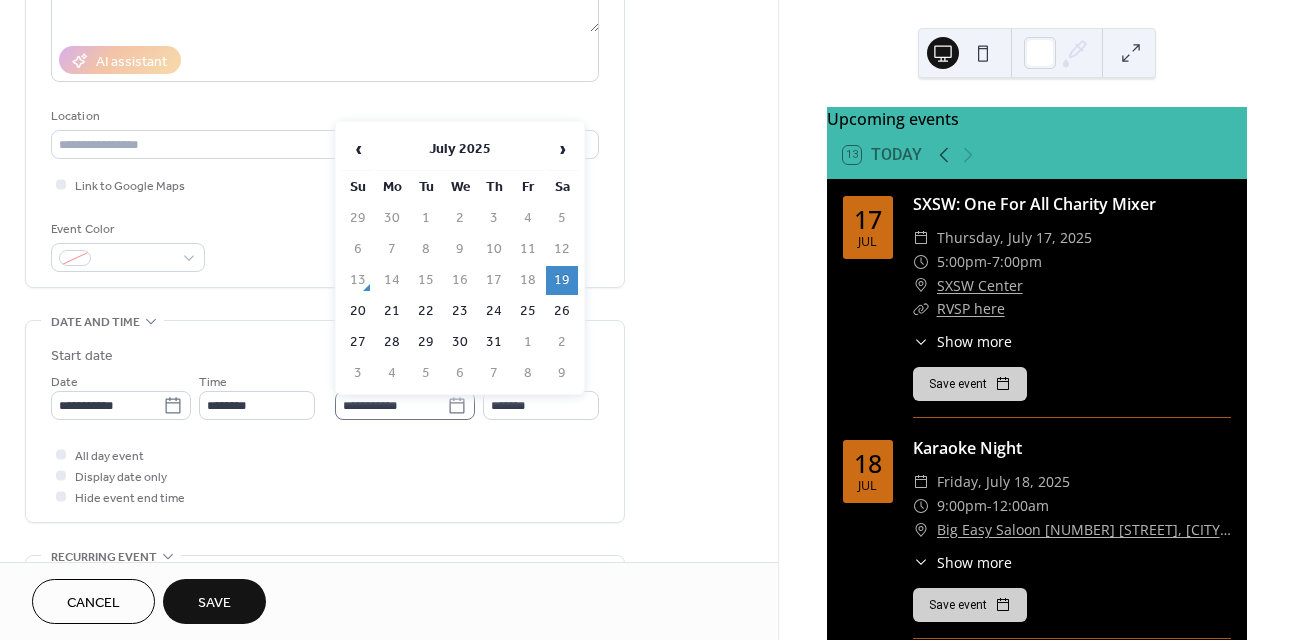 click 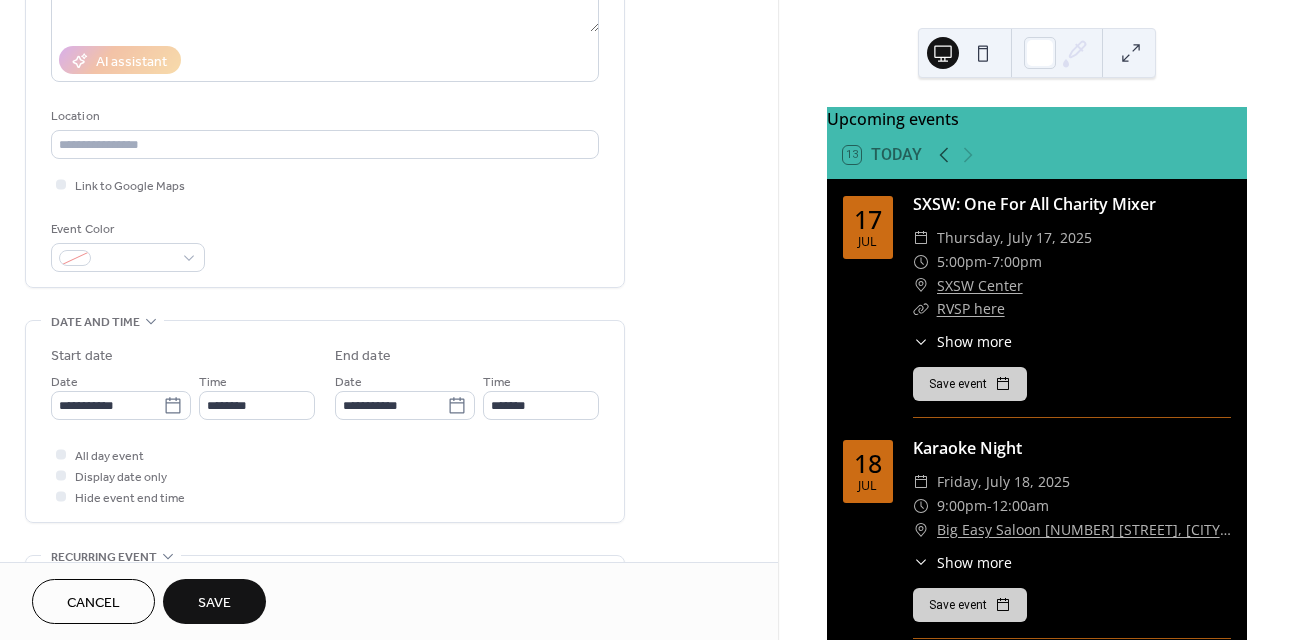 click on "**********" at bounding box center (325, 426) 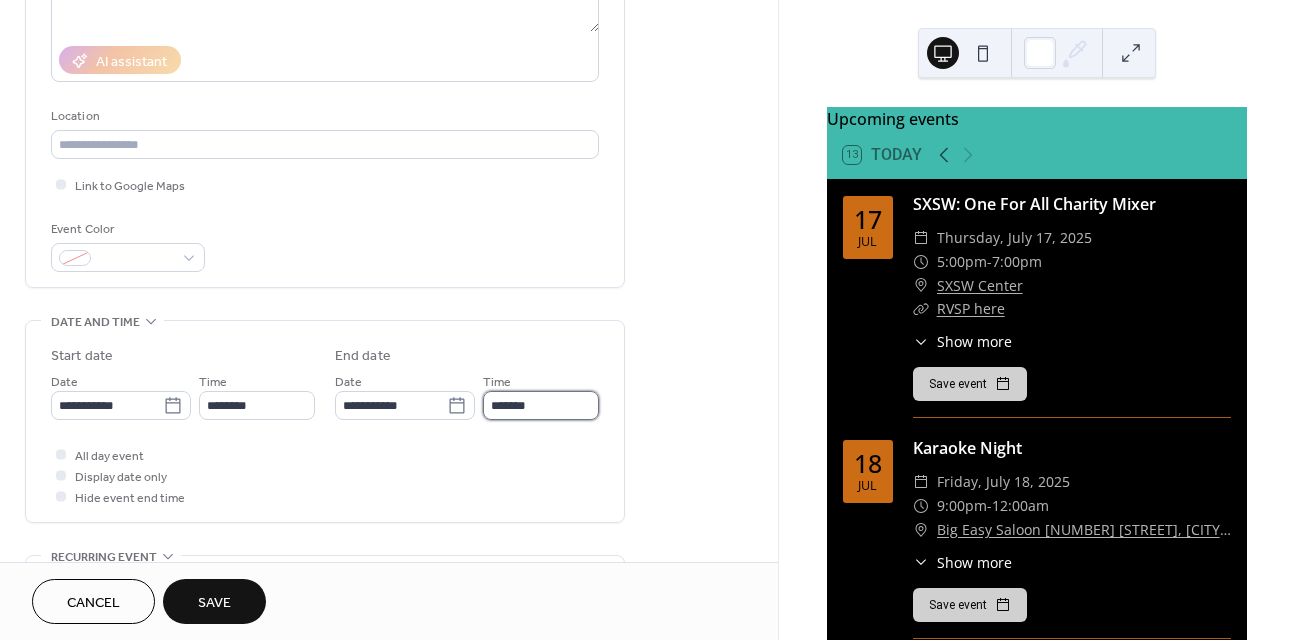 click on "*******" at bounding box center (541, 405) 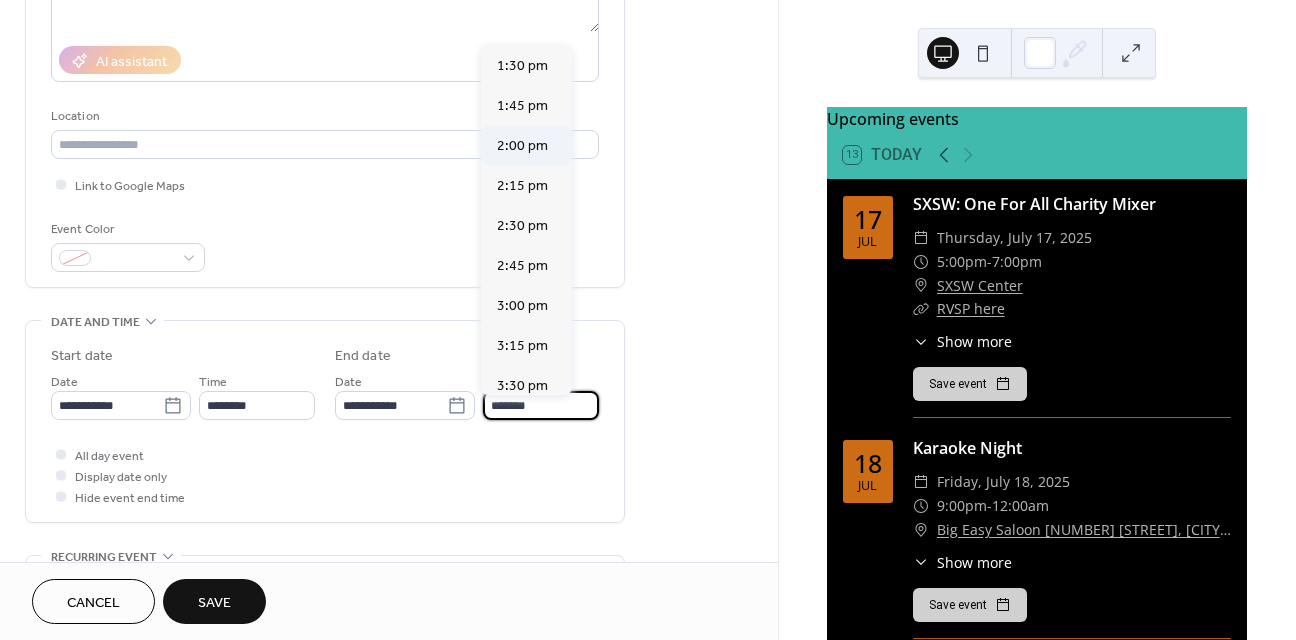 scroll, scrollTop: 200, scrollLeft: 0, axis: vertical 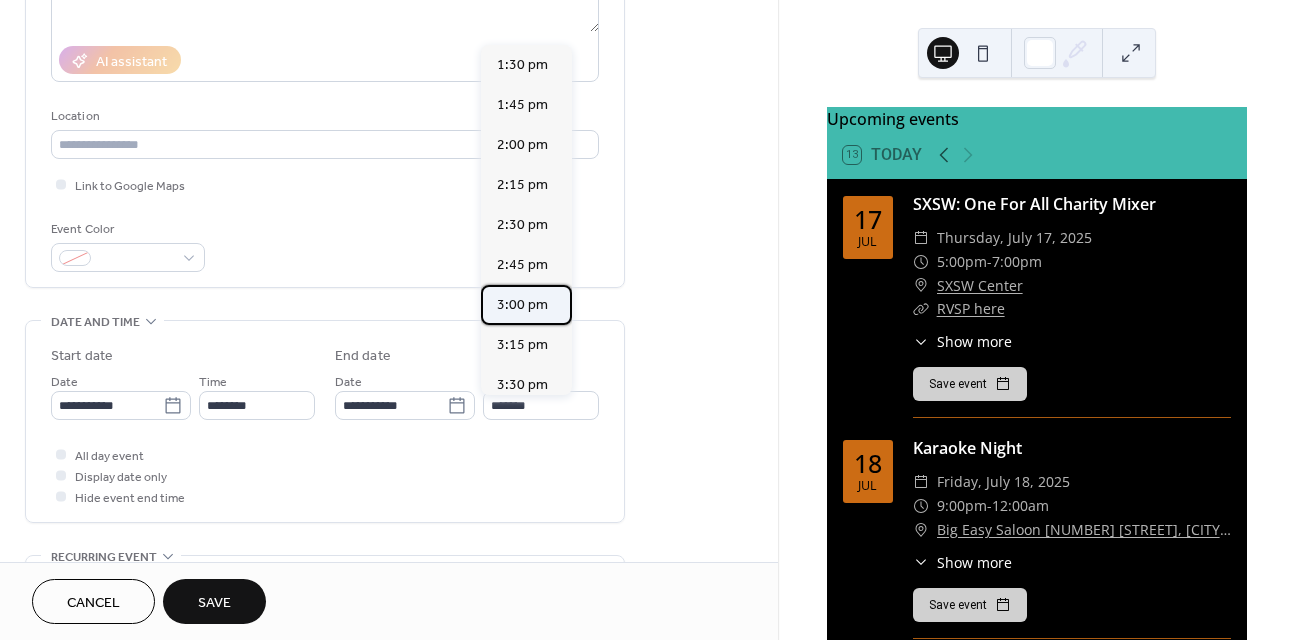 click on "3:00 pm" at bounding box center (522, 305) 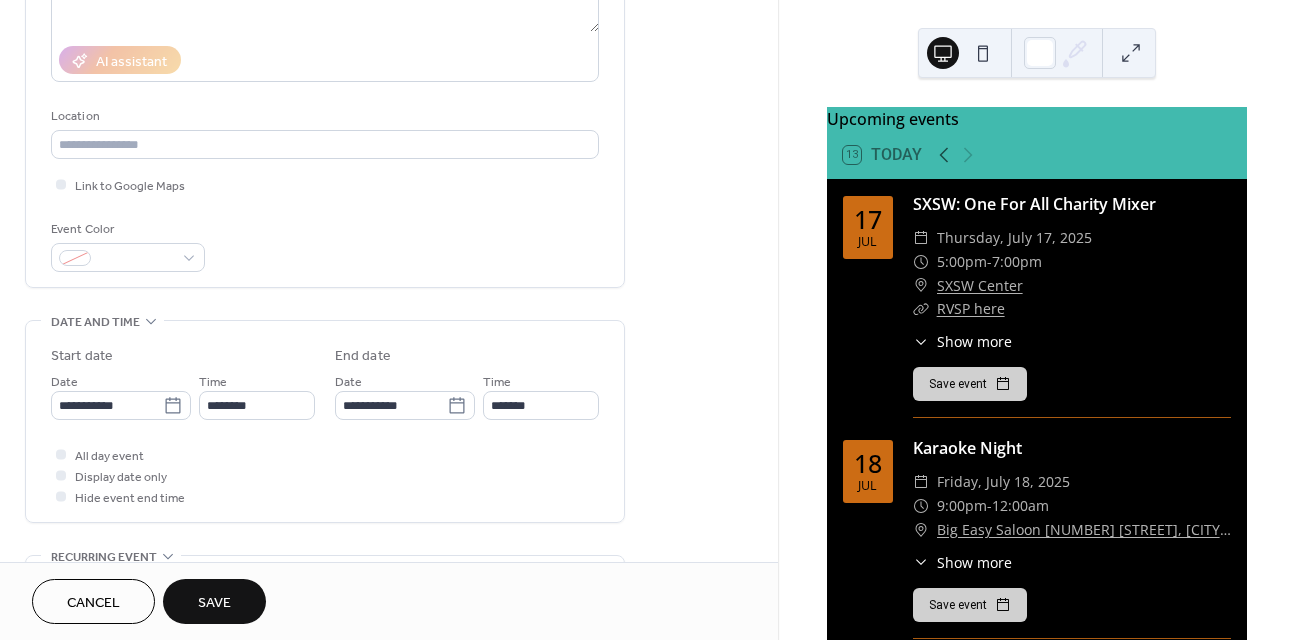 type on "*******" 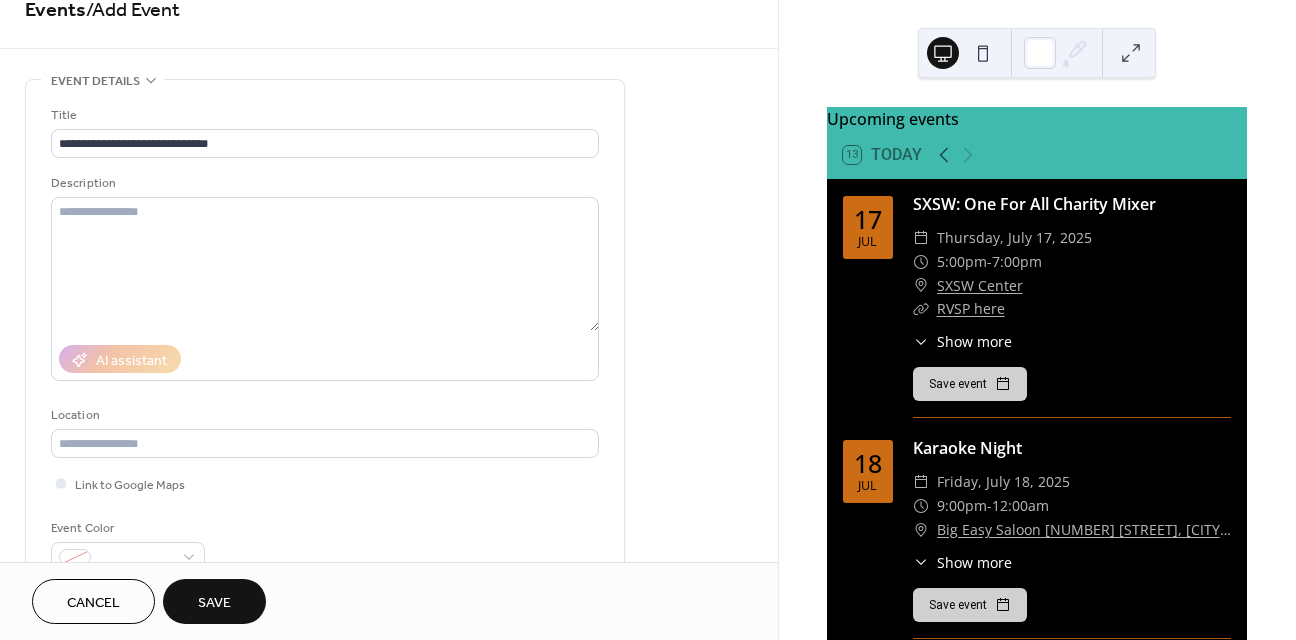 scroll, scrollTop: 27, scrollLeft: 0, axis: vertical 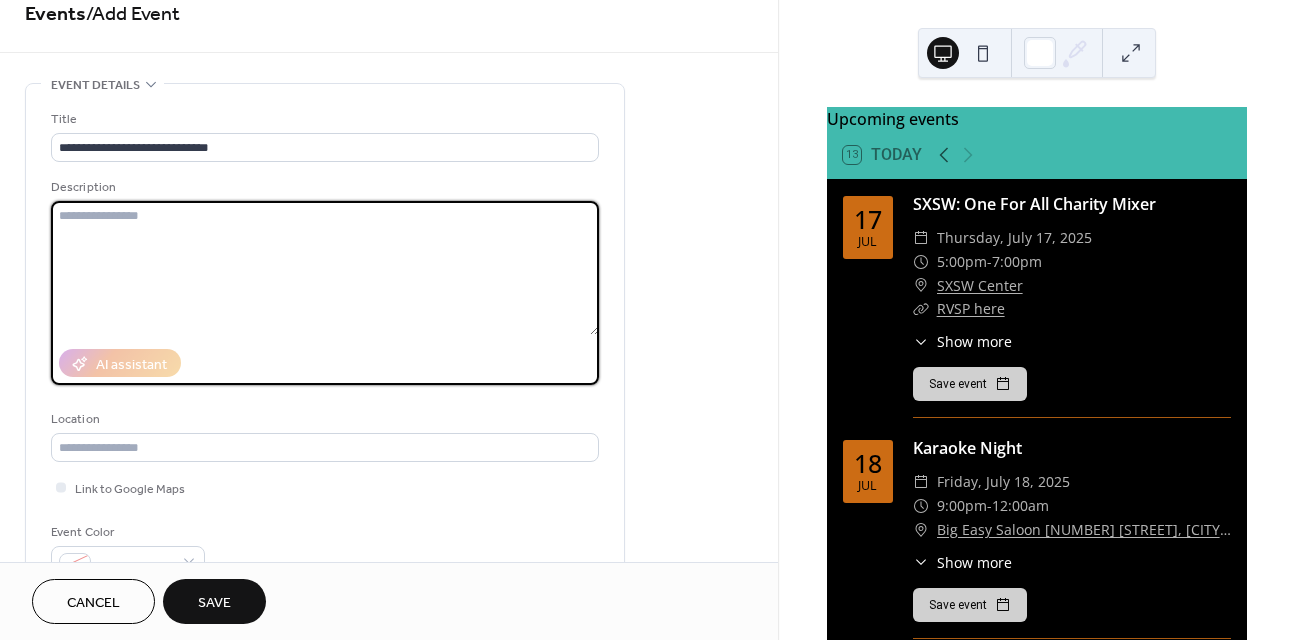 click at bounding box center [325, 268] 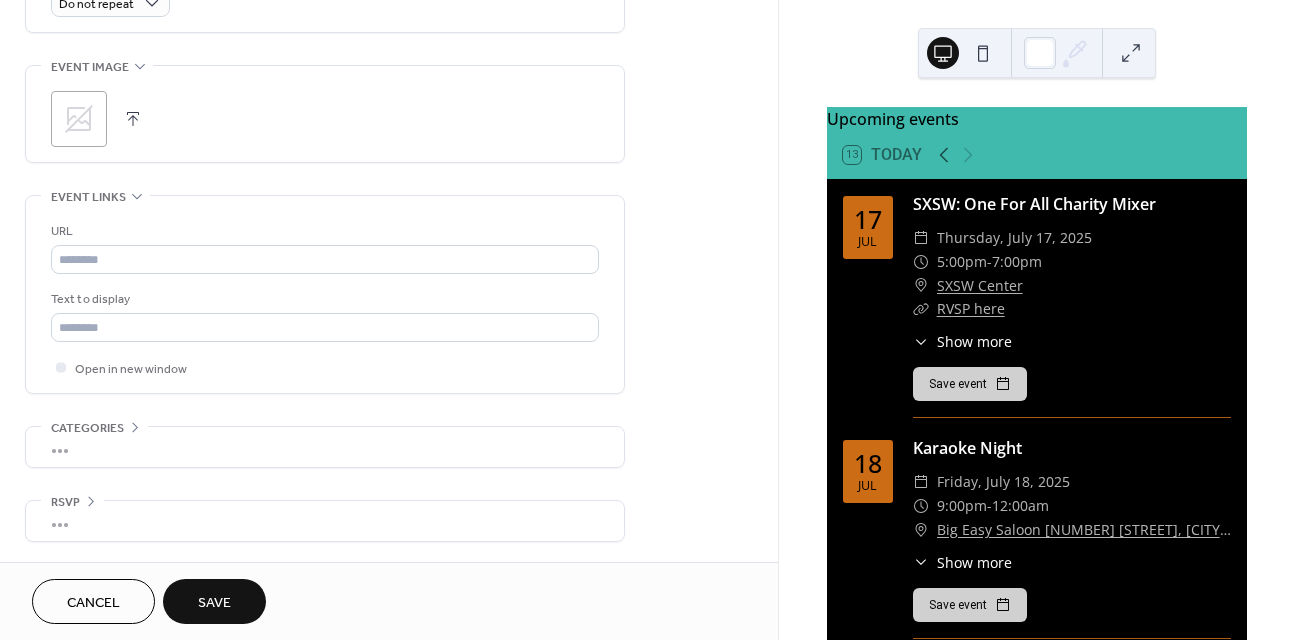 scroll, scrollTop: 933, scrollLeft: 0, axis: vertical 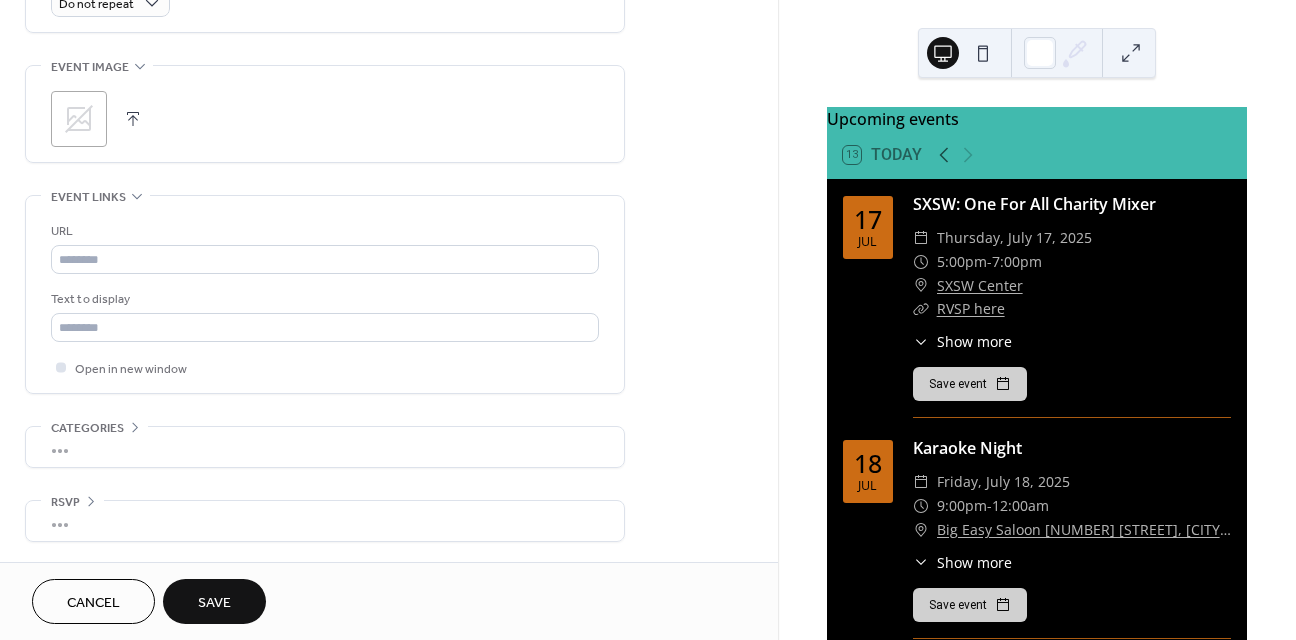 type on "**********" 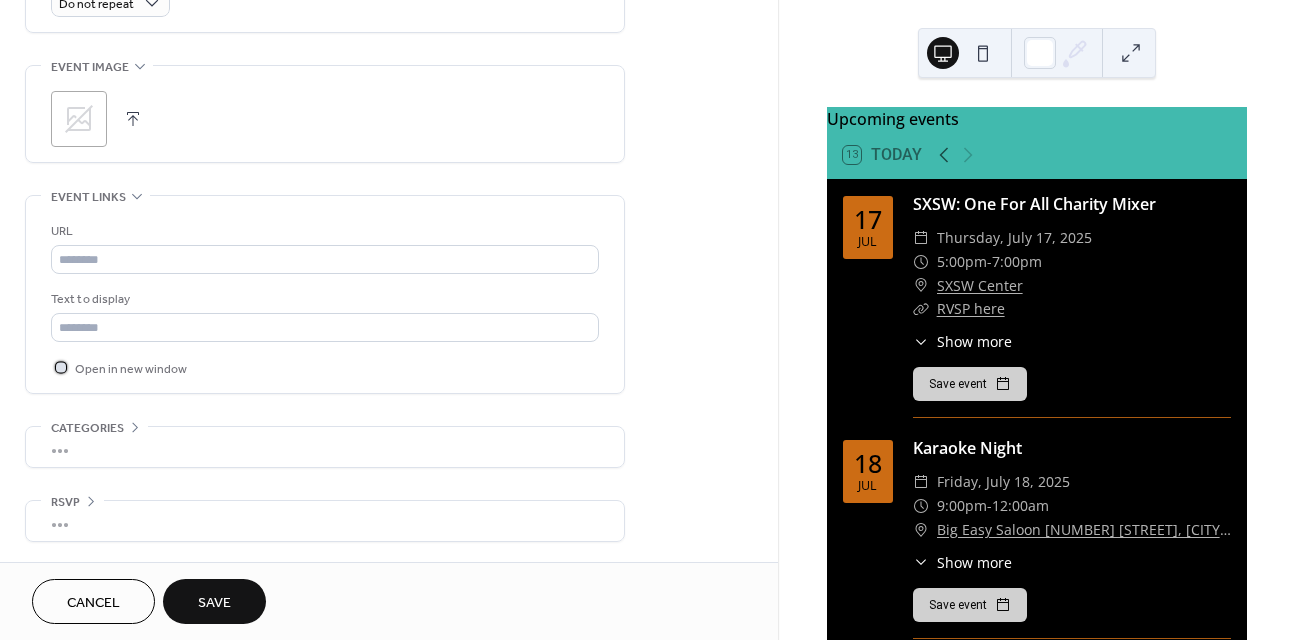 click 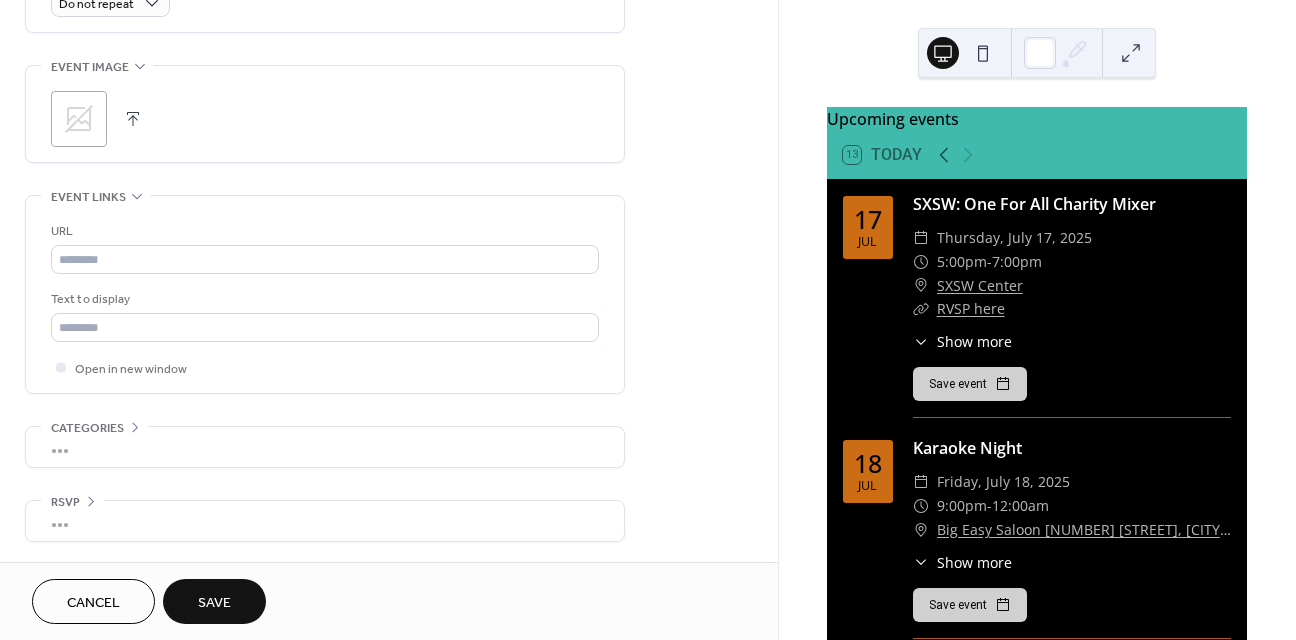 click on "Save" at bounding box center [214, 603] 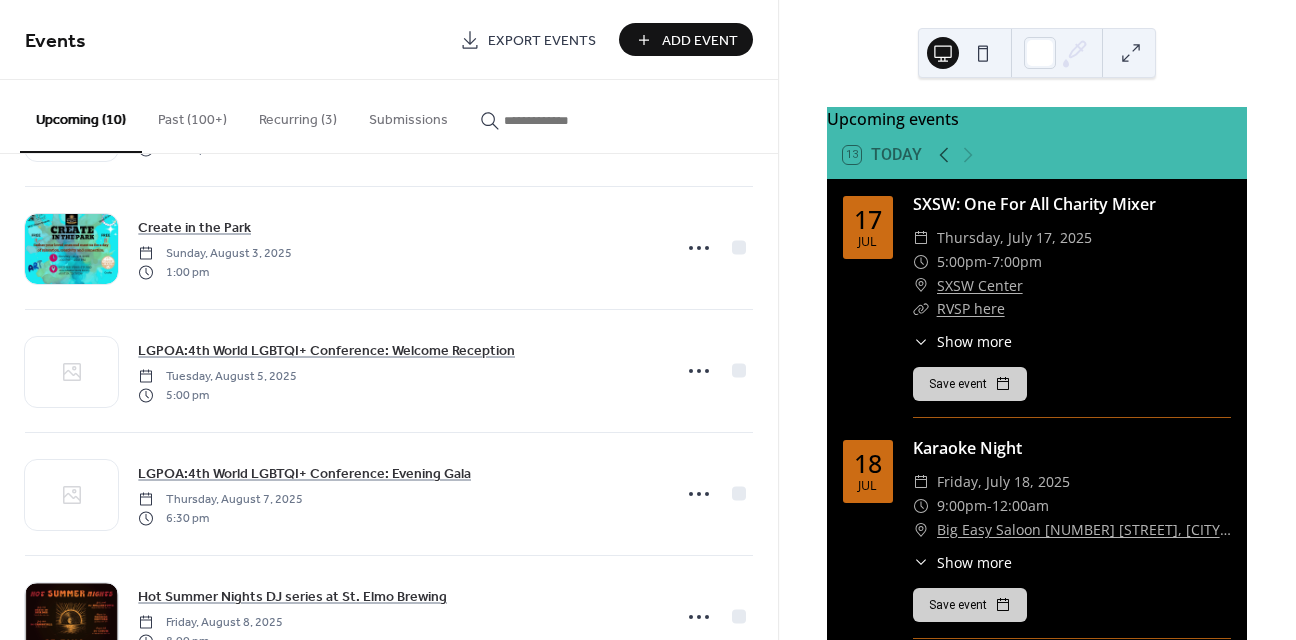 scroll, scrollTop: 367, scrollLeft: 0, axis: vertical 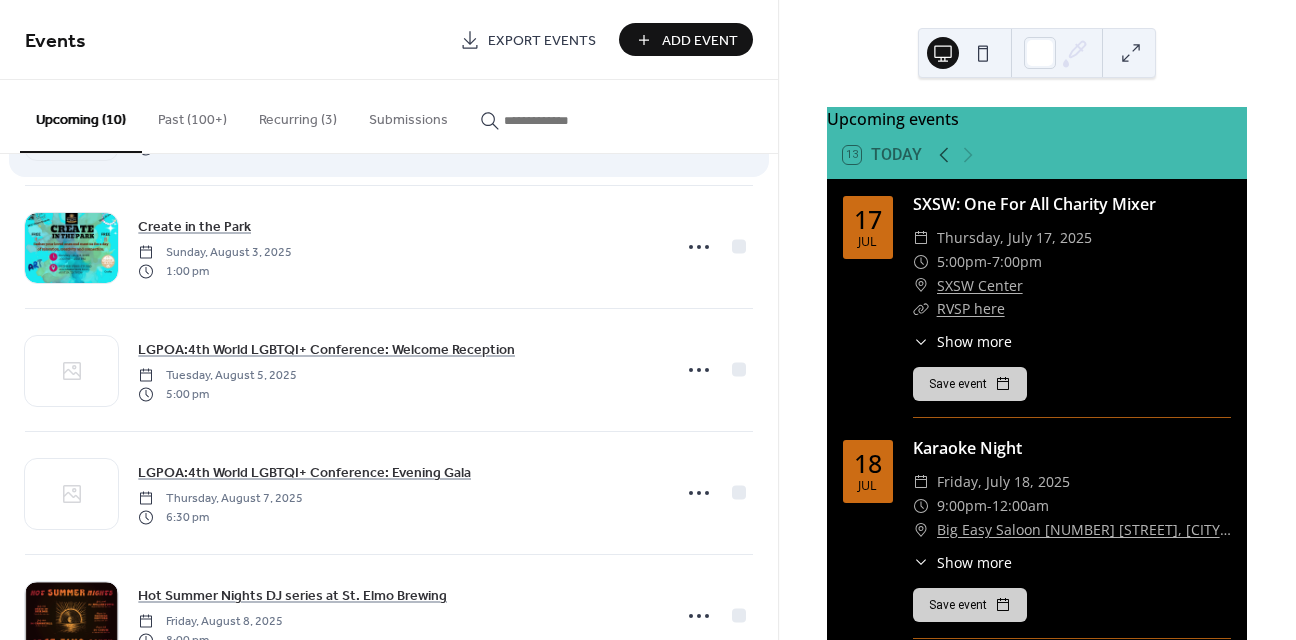 click on "Community Pool Party (private) Saturday, July 19, 2025 12:00 pm" at bounding box center (389, 124) 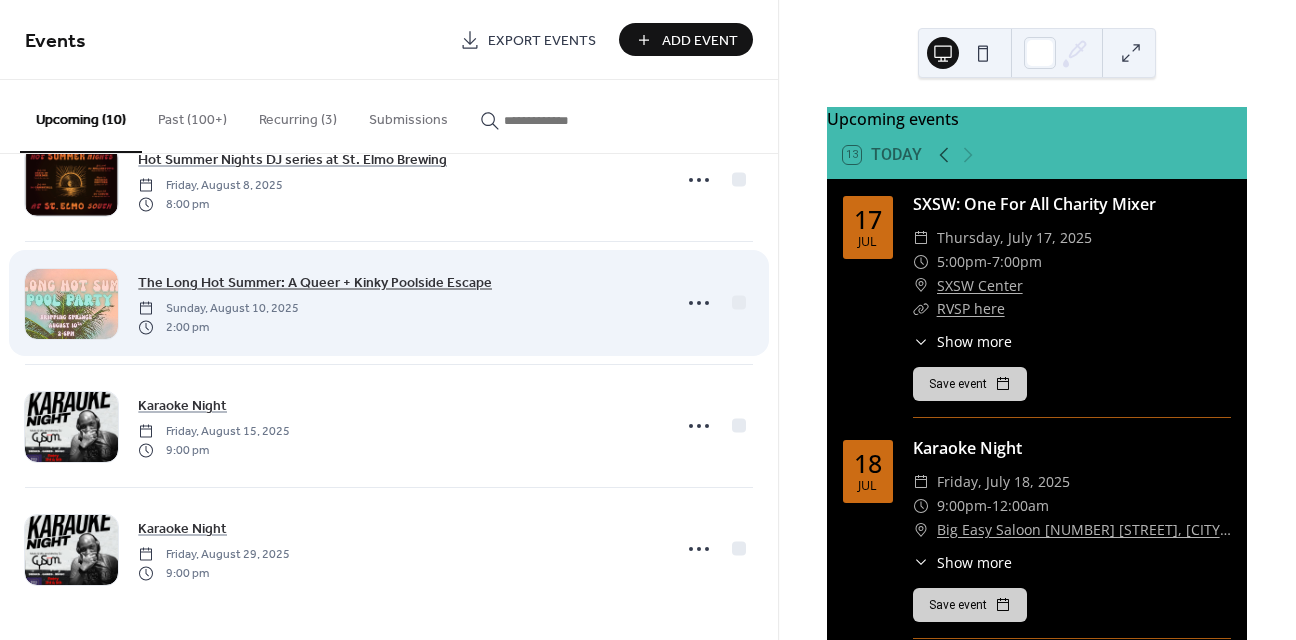 scroll, scrollTop: 803, scrollLeft: 0, axis: vertical 